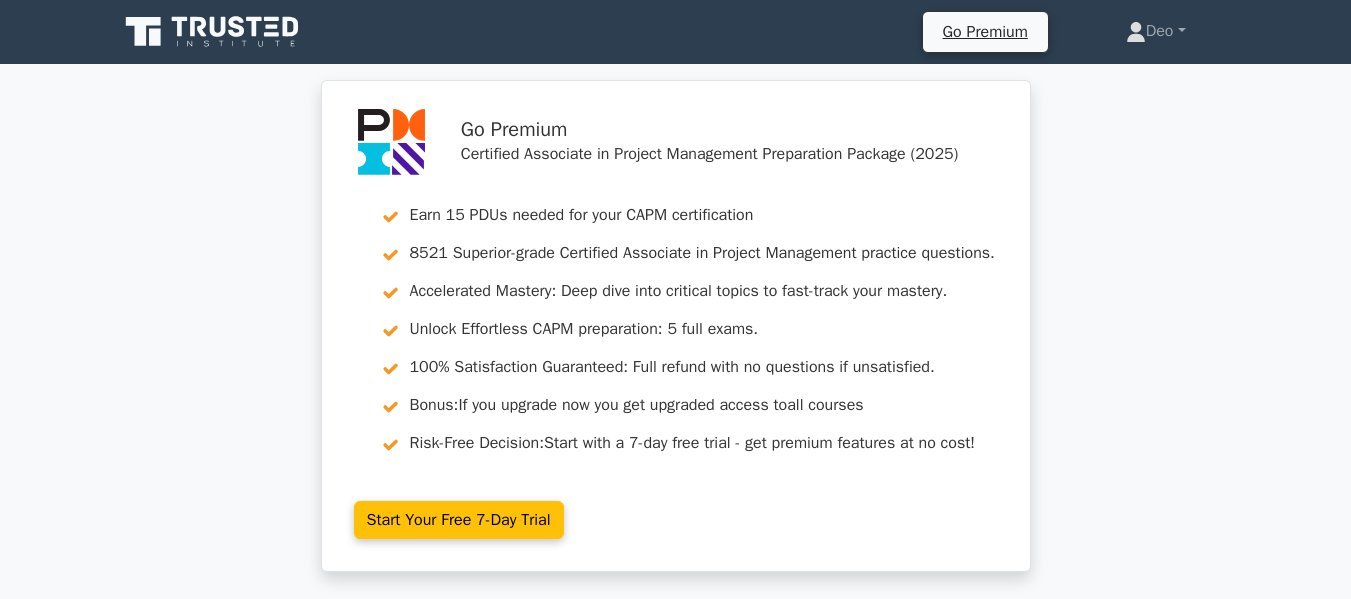 scroll, scrollTop: 4038, scrollLeft: 0, axis: vertical 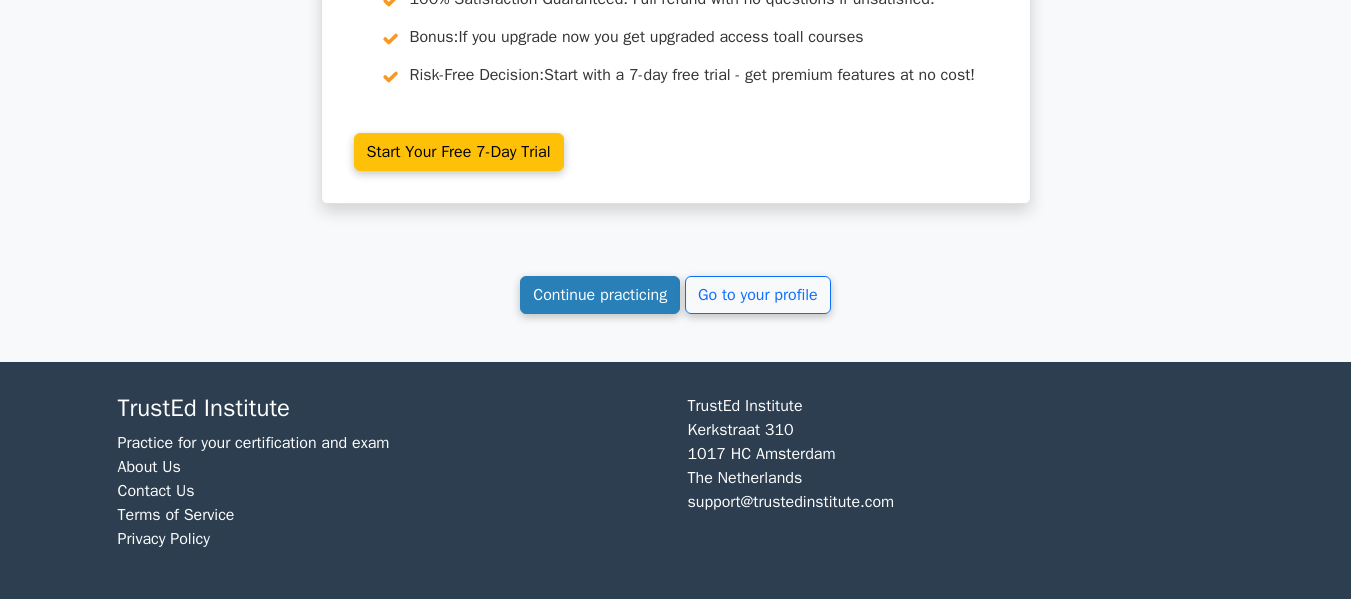 click on "Continue practicing" at bounding box center (600, 295) 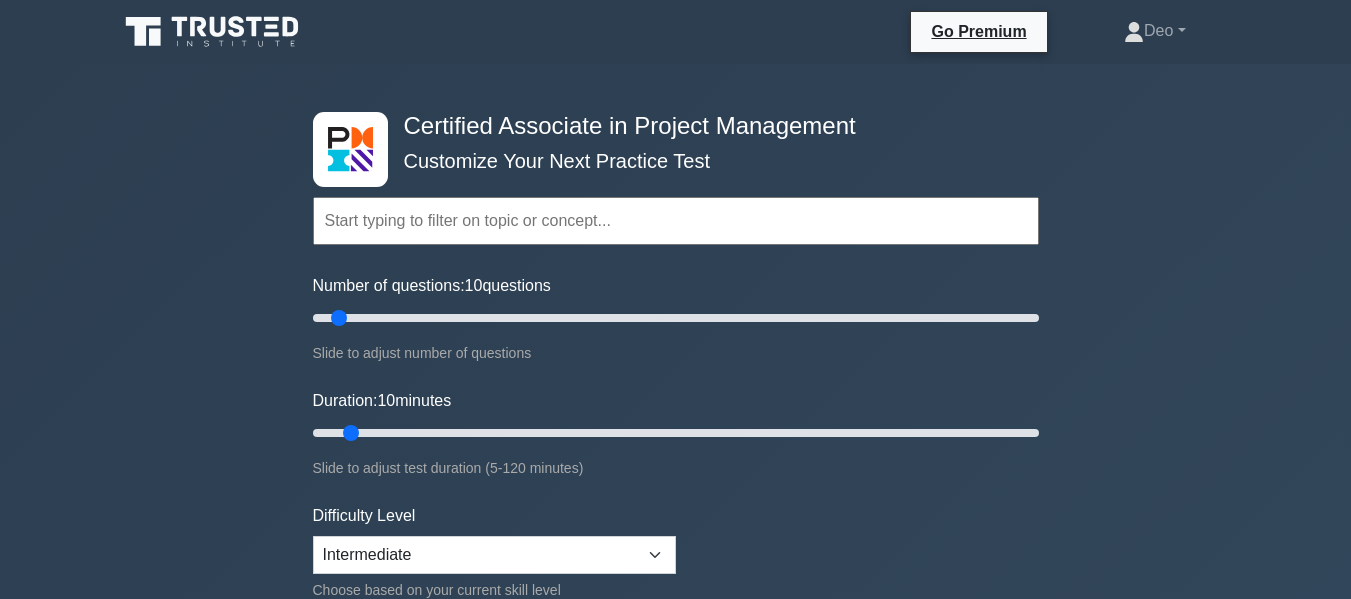 scroll, scrollTop: 0, scrollLeft: 0, axis: both 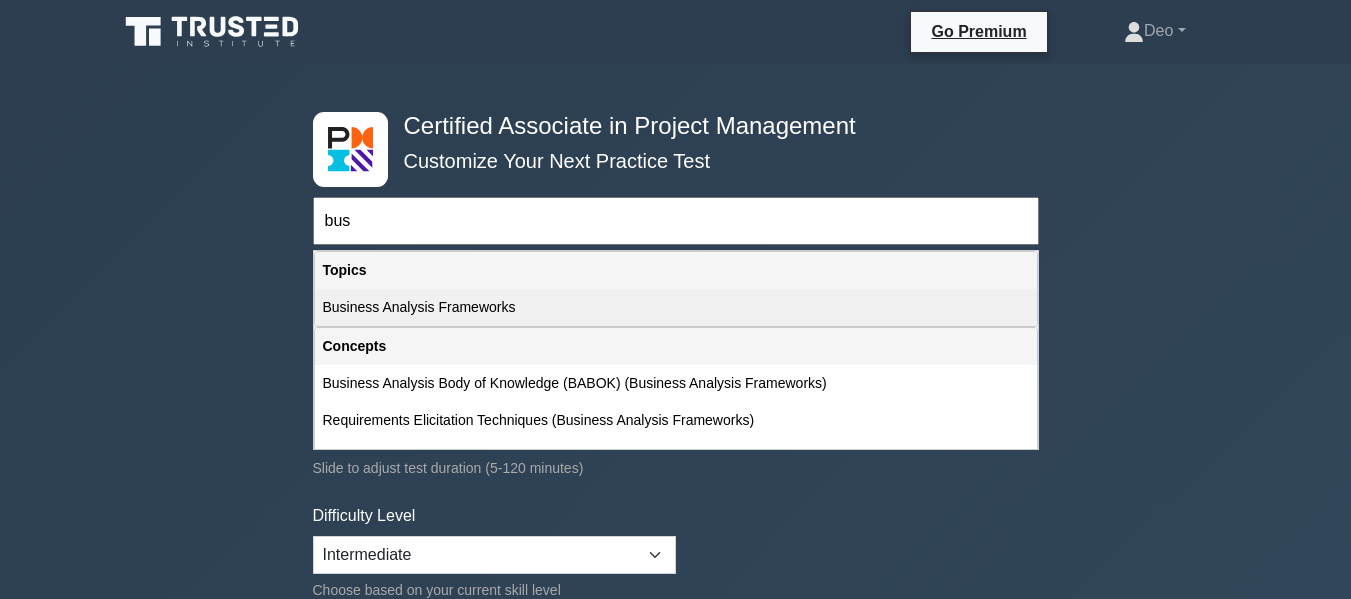 click on "Business Analysis Frameworks" at bounding box center (676, 307) 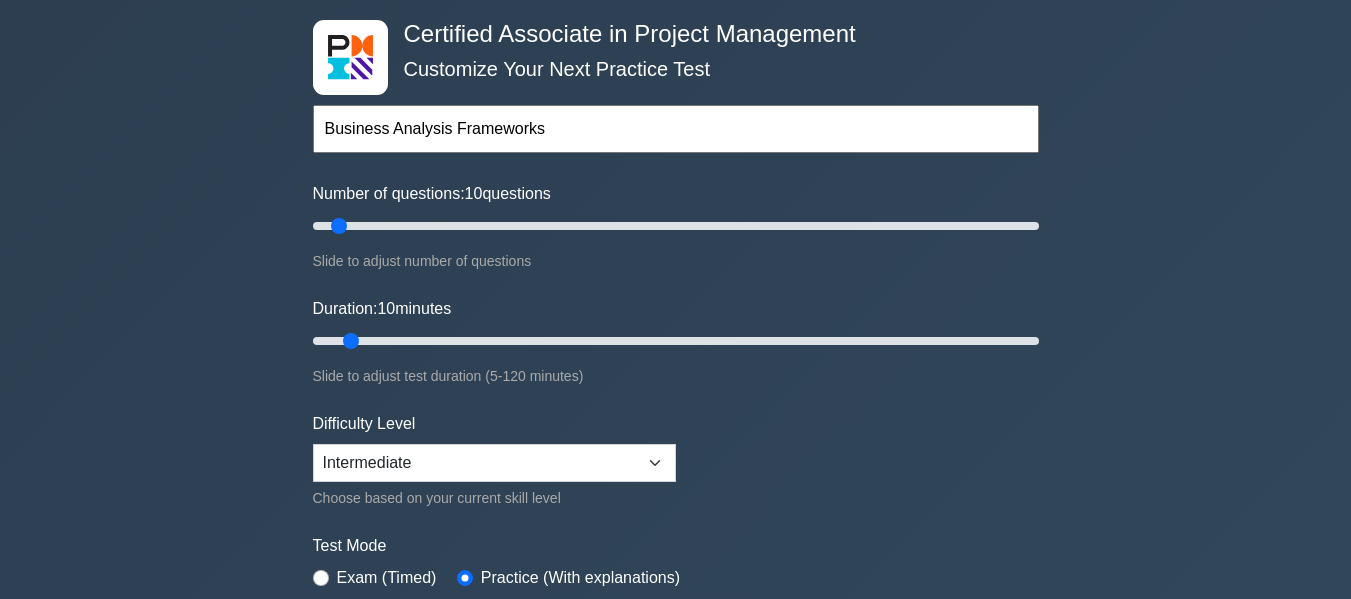 scroll, scrollTop: 93, scrollLeft: 0, axis: vertical 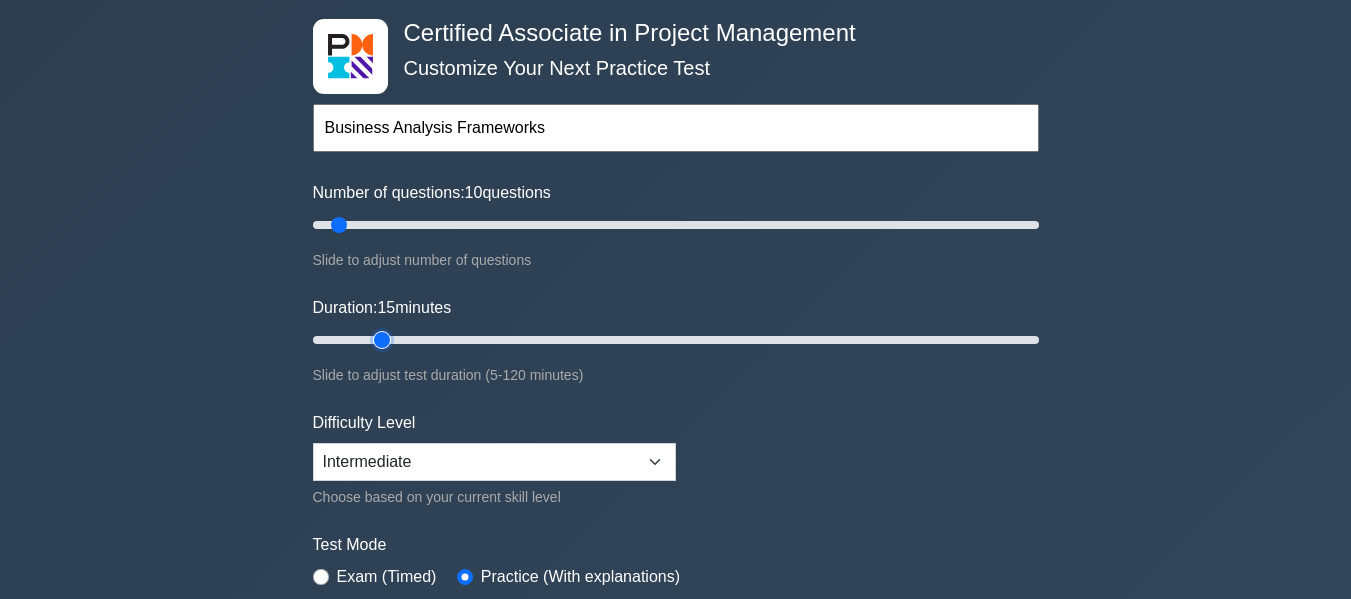 type on "15" 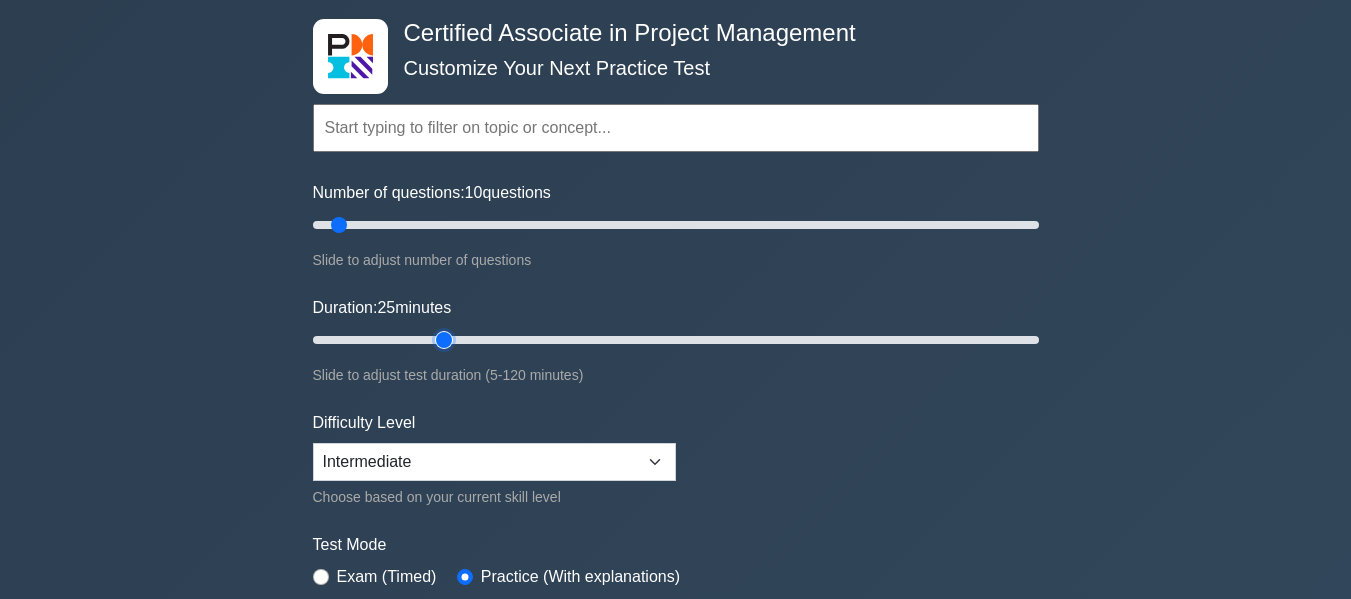 type on "25" 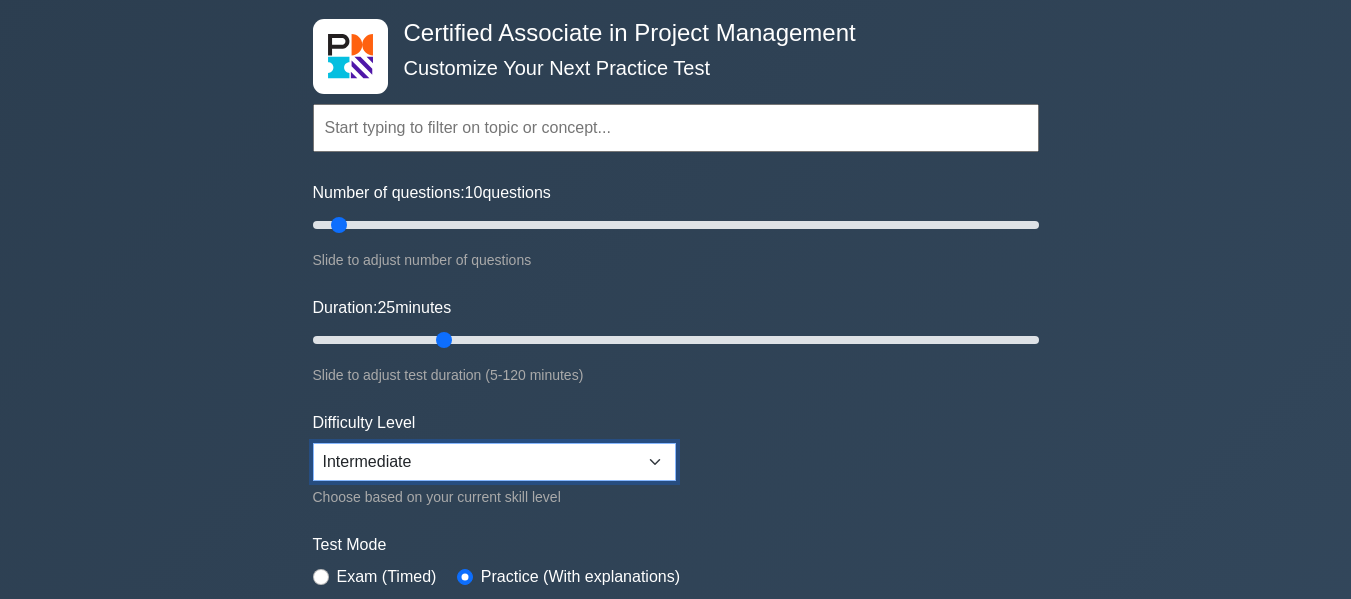 click on "Beginner
Intermediate
Expert" at bounding box center (494, 462) 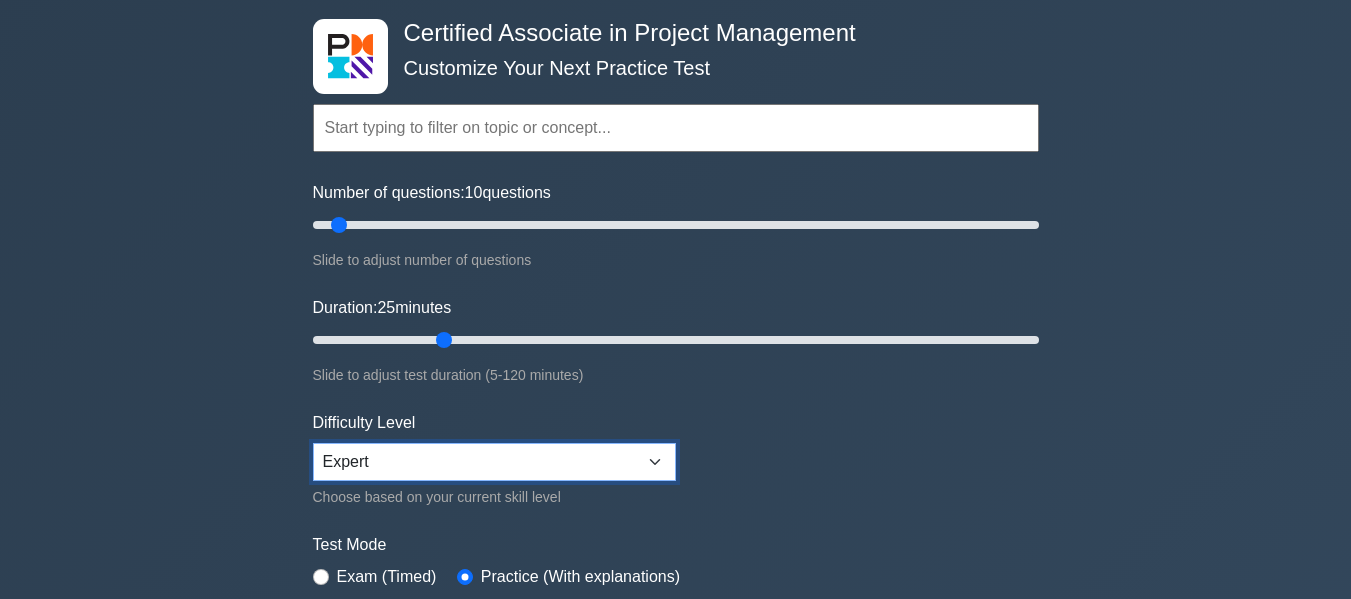 click on "Beginner
Intermediate
Expert" at bounding box center (494, 462) 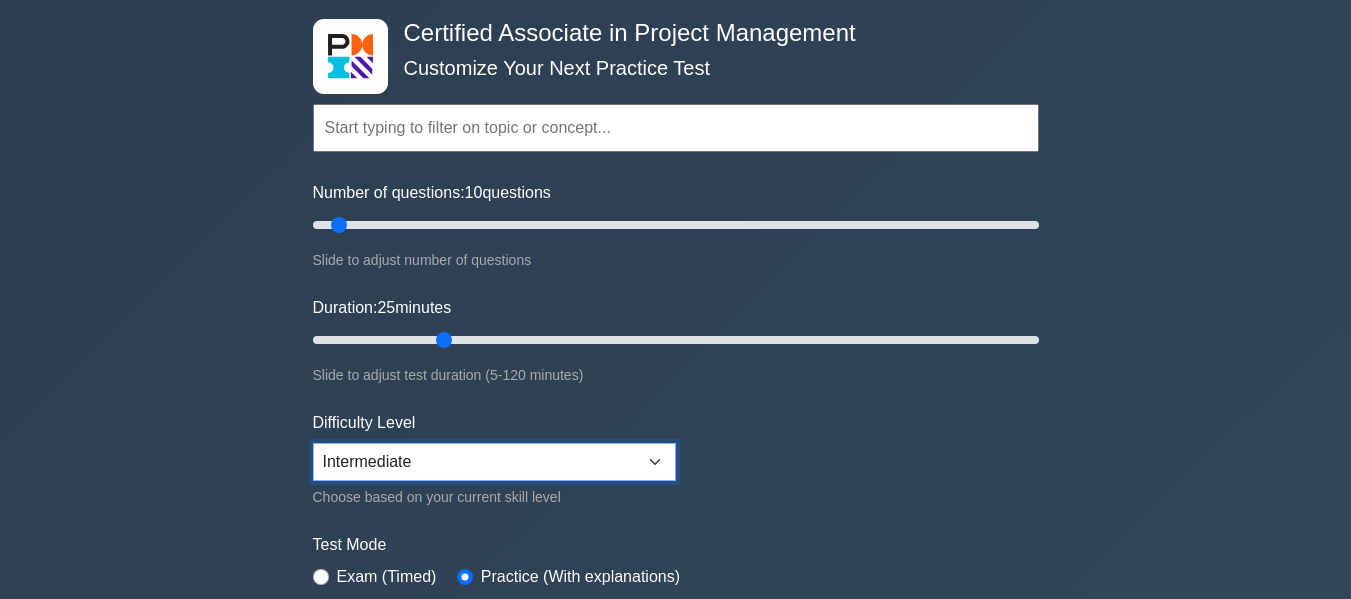 click on "Beginner
Intermediate
Expert" at bounding box center (494, 462) 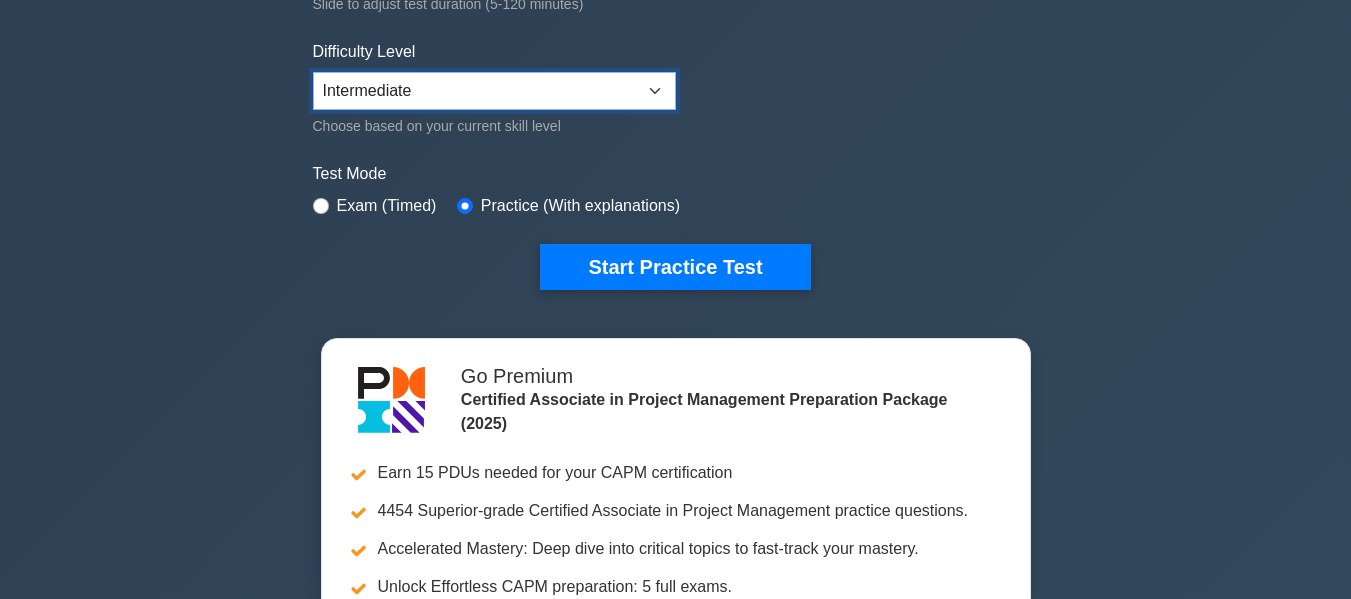 scroll, scrollTop: 469, scrollLeft: 0, axis: vertical 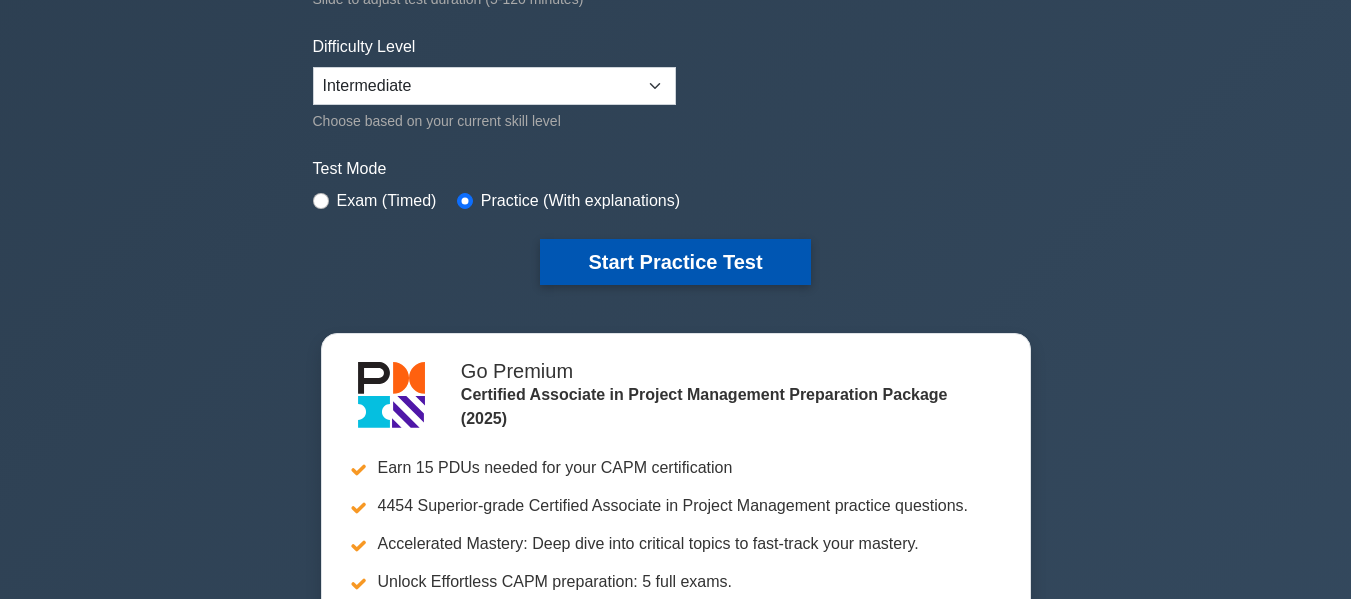 click on "Start Practice Test" at bounding box center (675, 262) 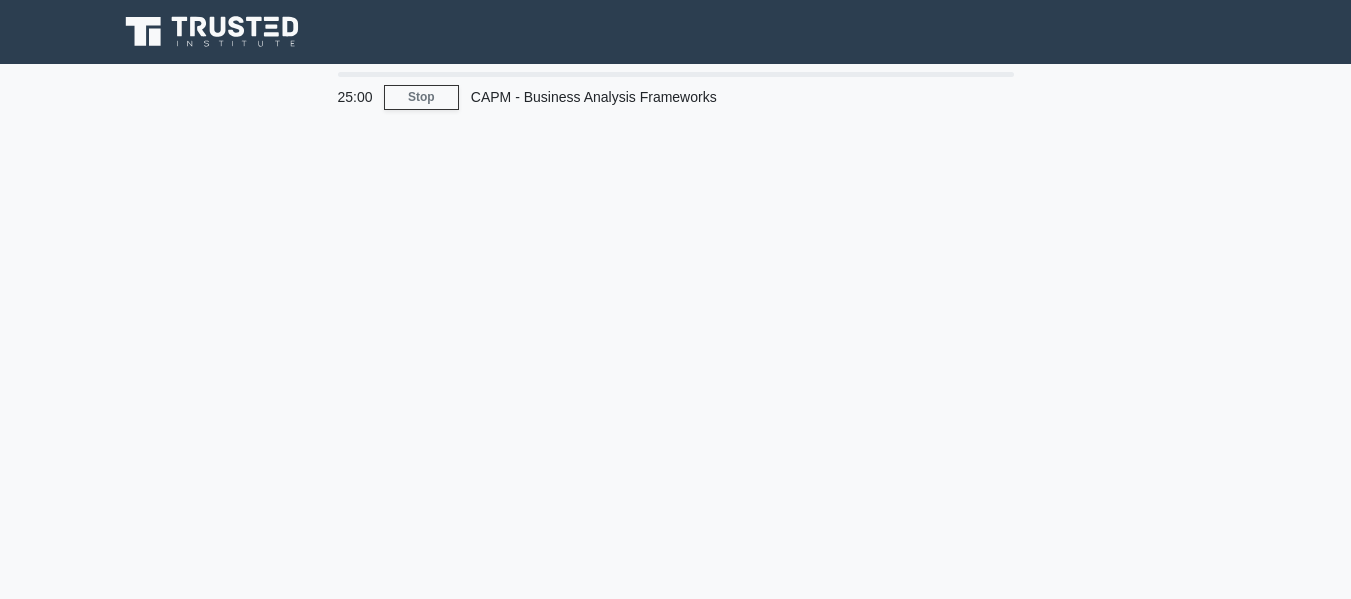 scroll, scrollTop: 0, scrollLeft: 0, axis: both 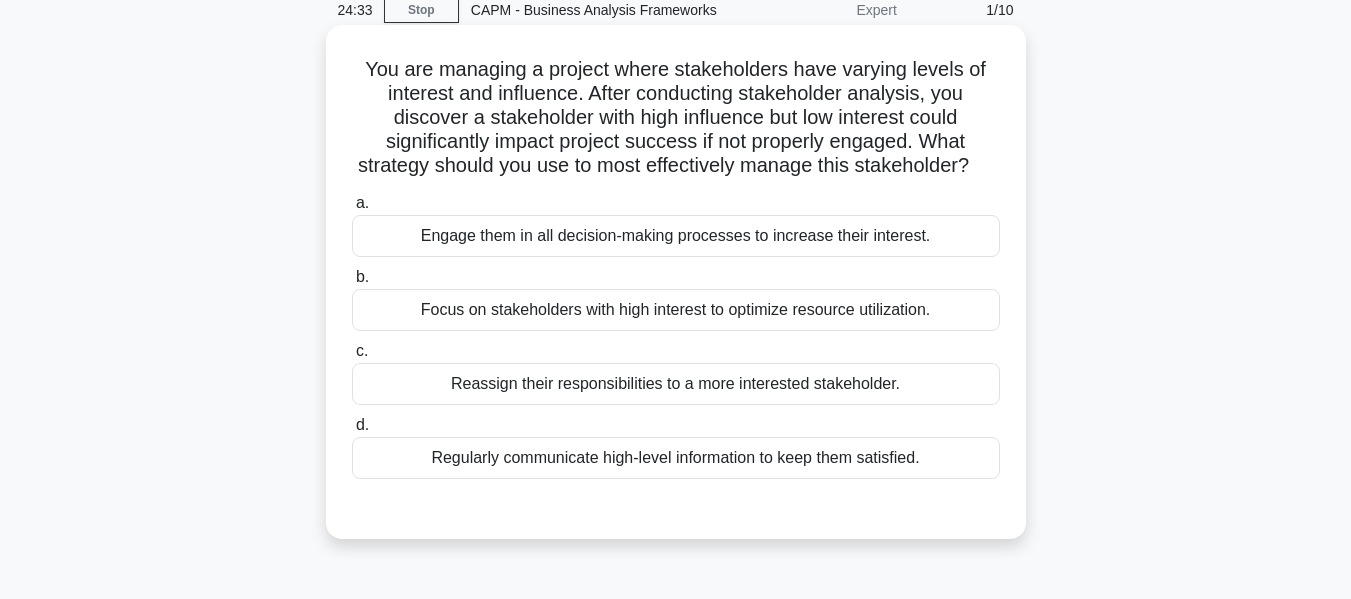 click on "Regularly communicate high-level information to keep them satisfied." at bounding box center (676, 458) 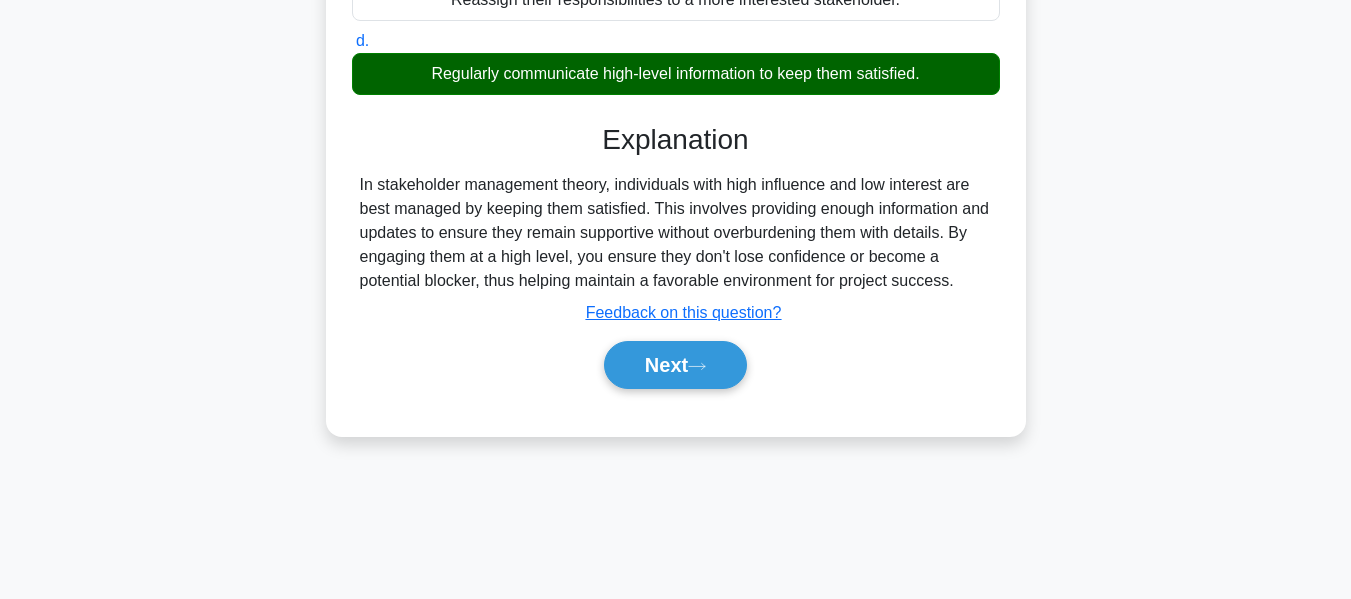 scroll, scrollTop: 481, scrollLeft: 0, axis: vertical 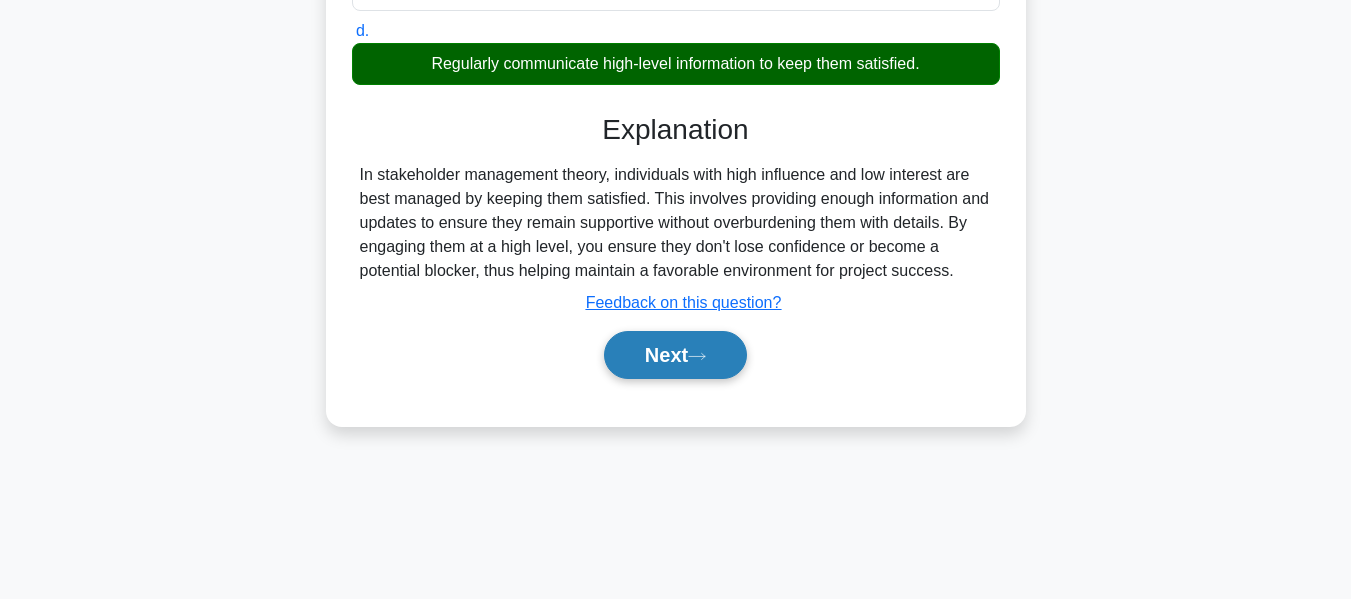 click on "Next" at bounding box center [675, 355] 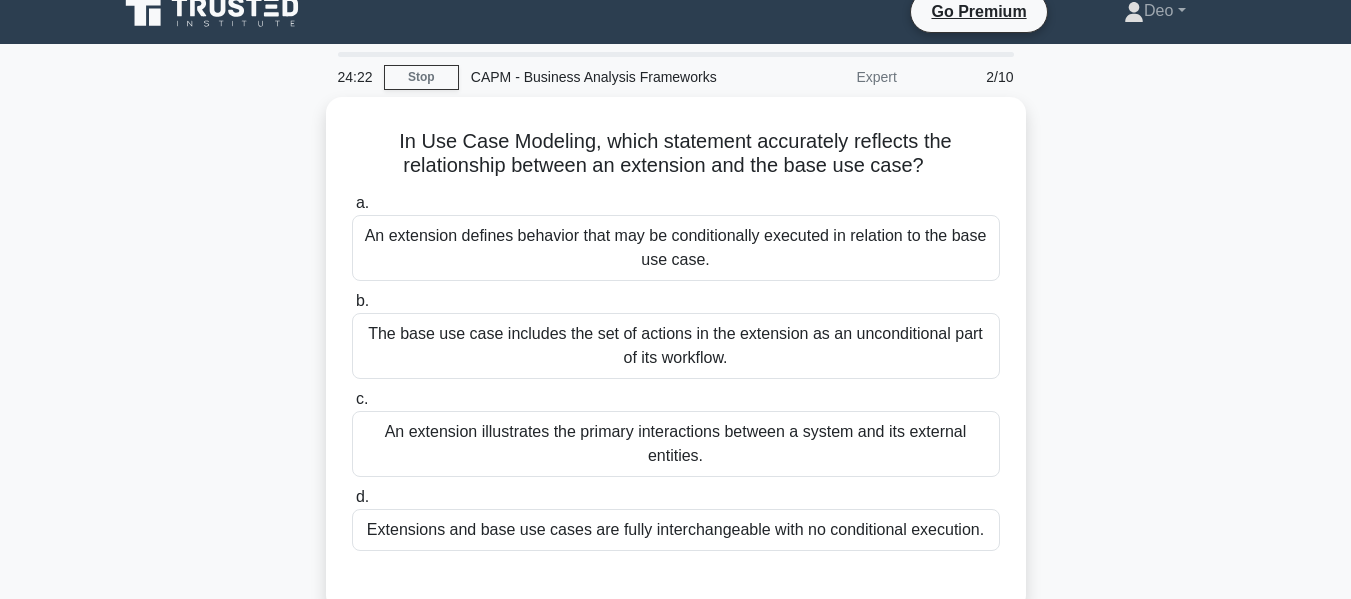 scroll, scrollTop: 18, scrollLeft: 0, axis: vertical 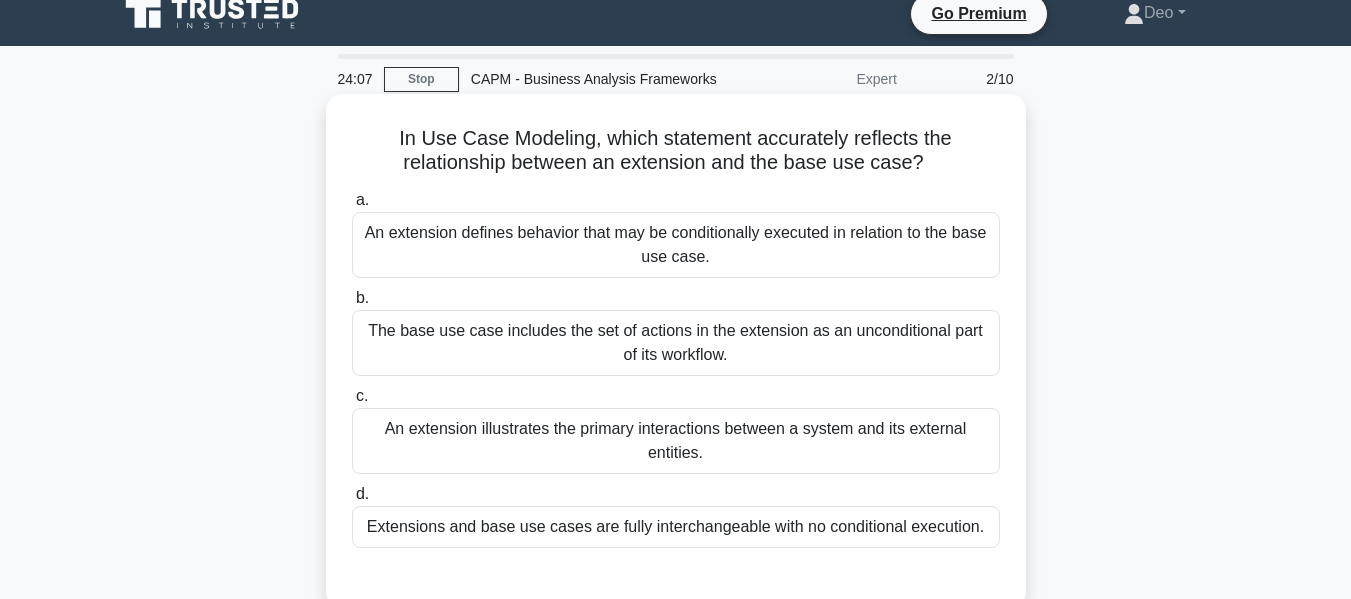click on "An extension defines behavior that may be conditionally executed in relation to the base use case." at bounding box center [676, 245] 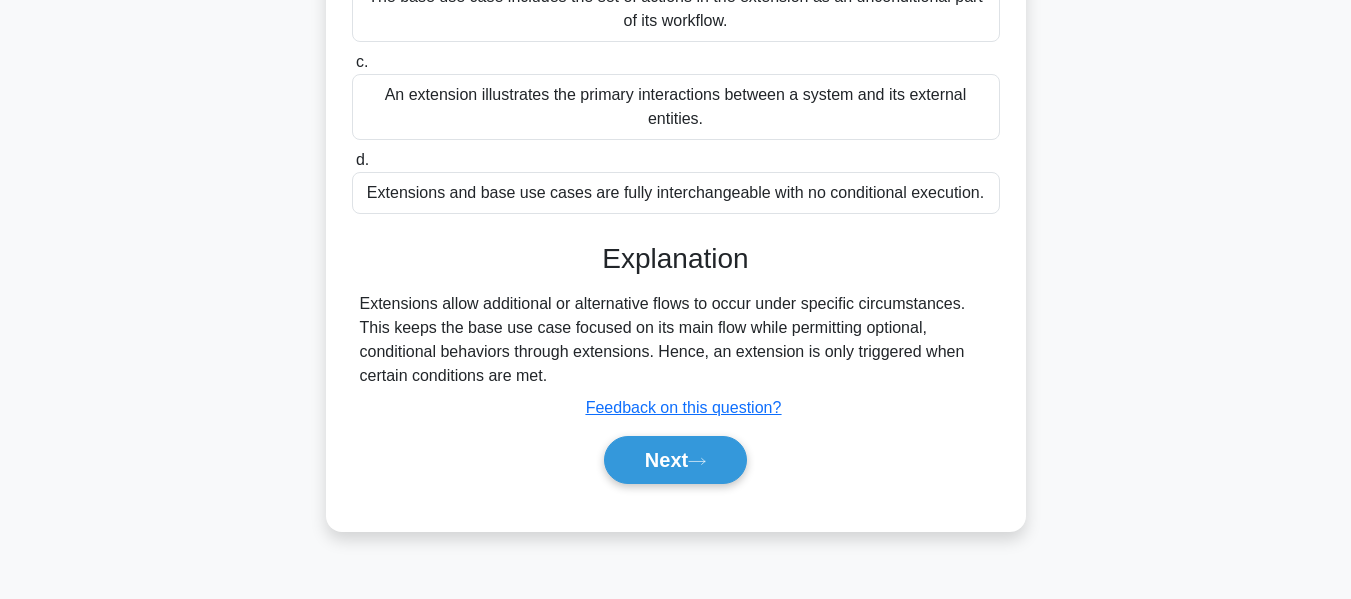 scroll, scrollTop: 358, scrollLeft: 0, axis: vertical 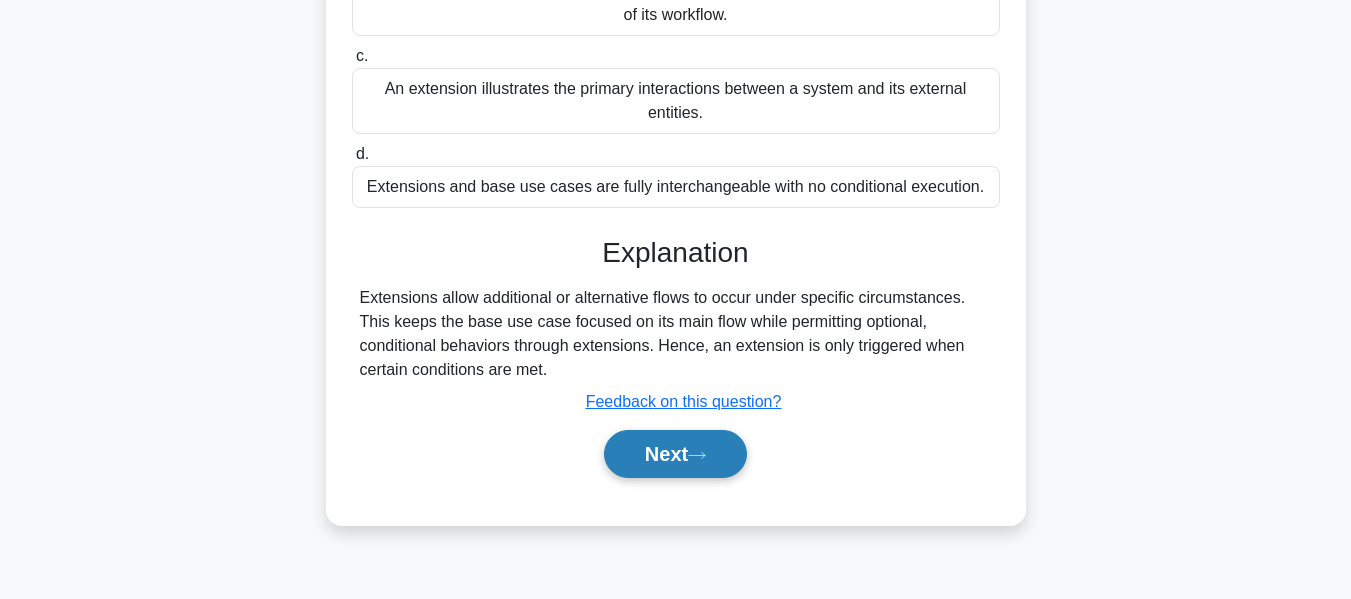 click on "Next" at bounding box center (675, 454) 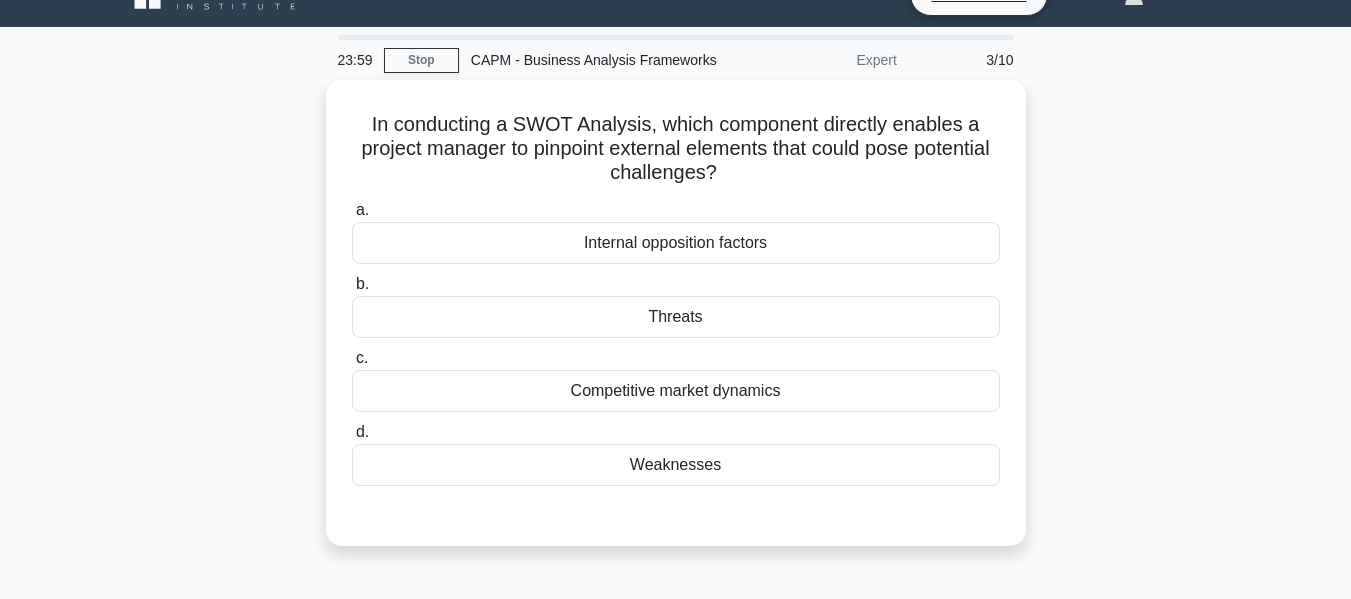 scroll, scrollTop: 31, scrollLeft: 0, axis: vertical 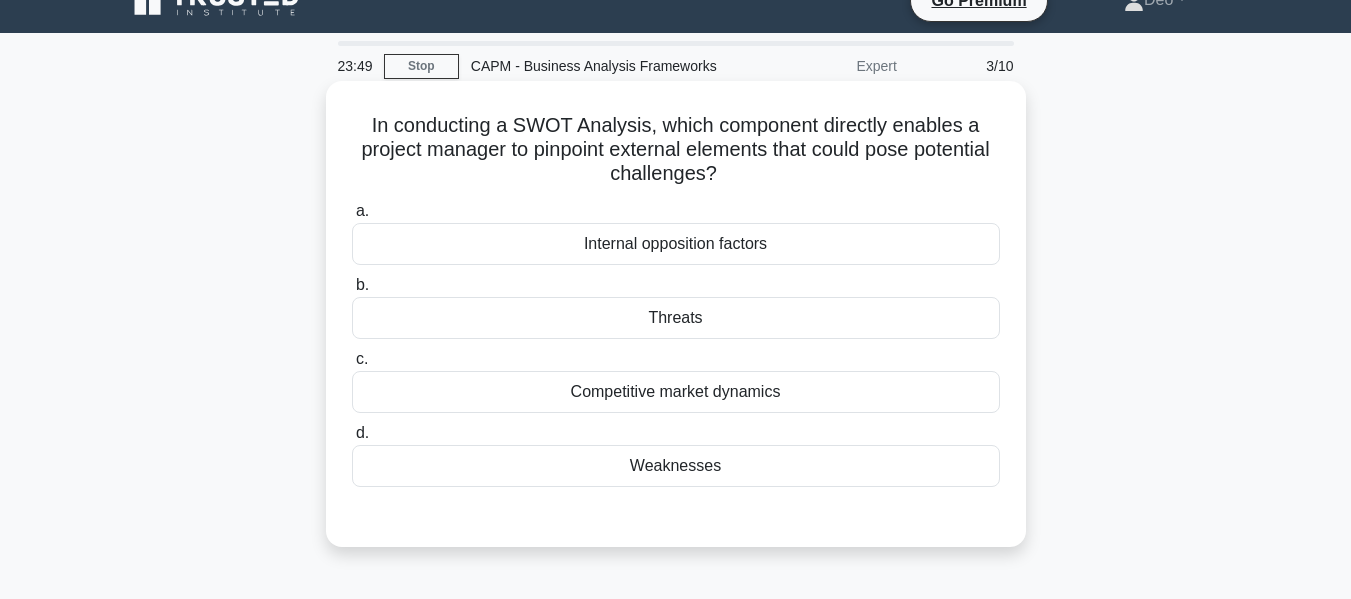 click on "Threats" at bounding box center (676, 318) 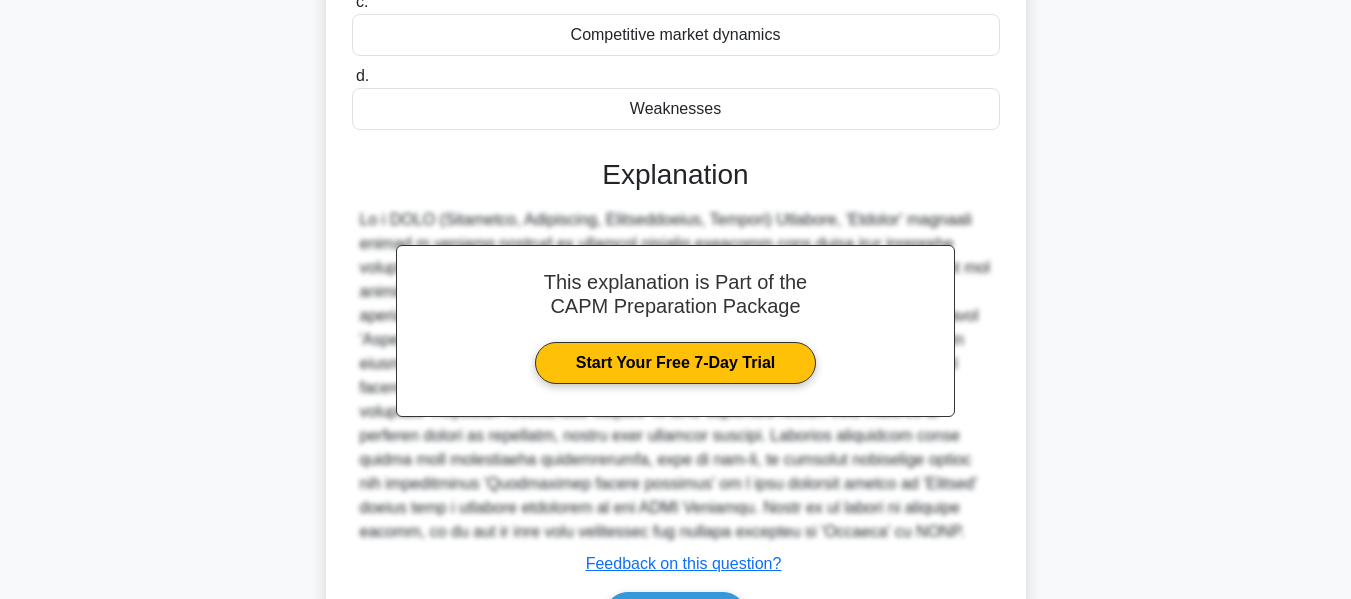 scroll, scrollTop: 515, scrollLeft: 0, axis: vertical 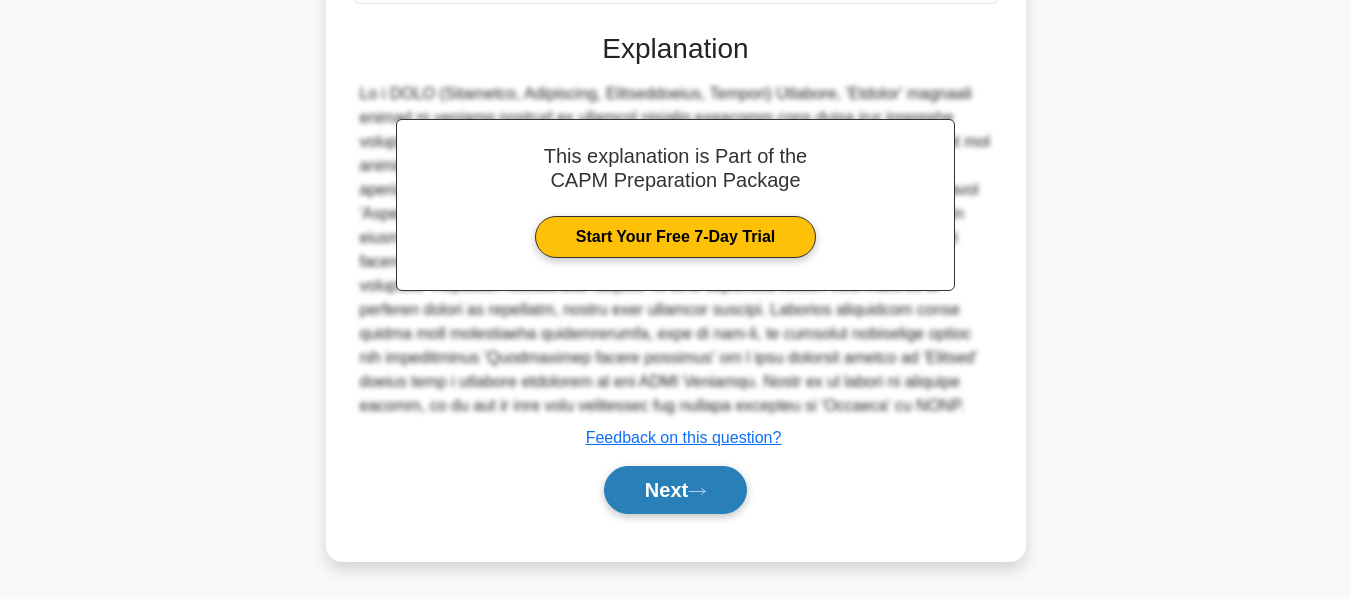 click on "Next" at bounding box center [675, 490] 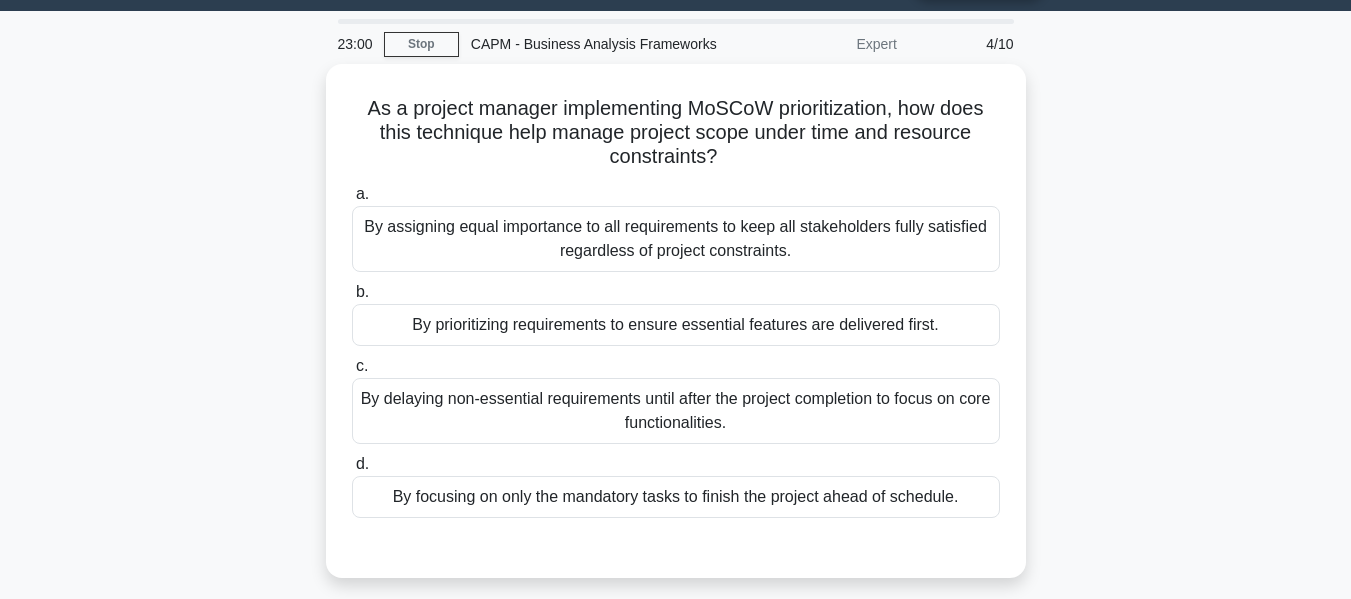 scroll, scrollTop: 54, scrollLeft: 0, axis: vertical 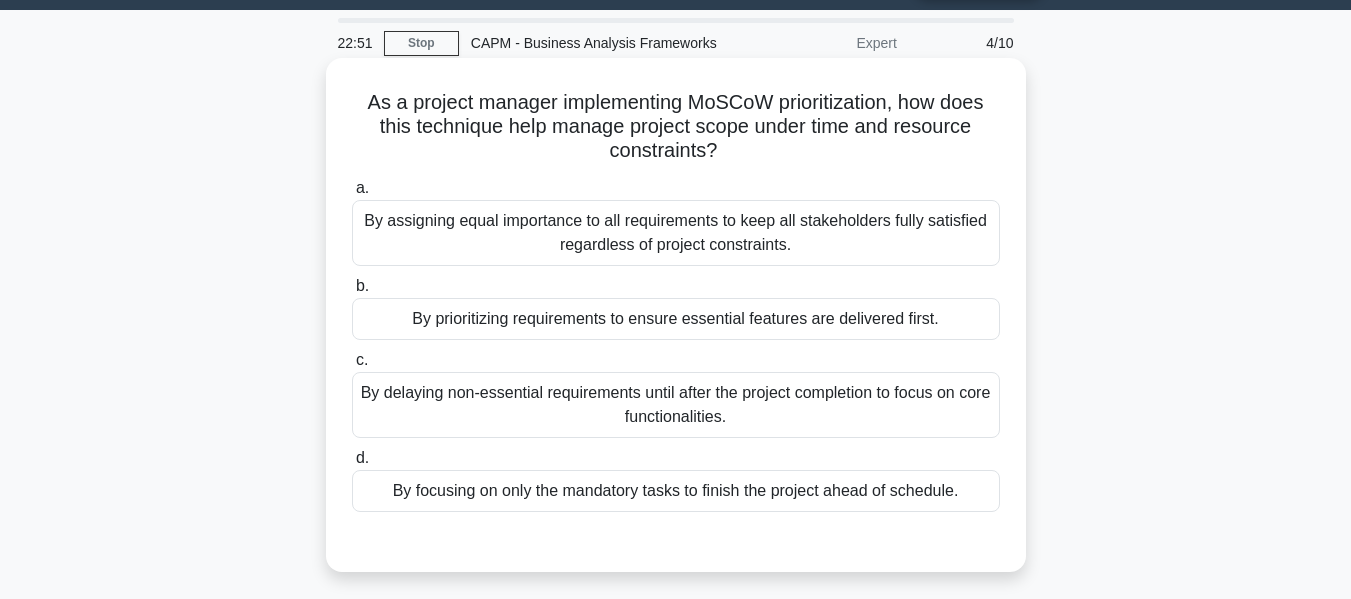 click on "By prioritizing requirements to ensure essential features are delivered first." at bounding box center (676, 319) 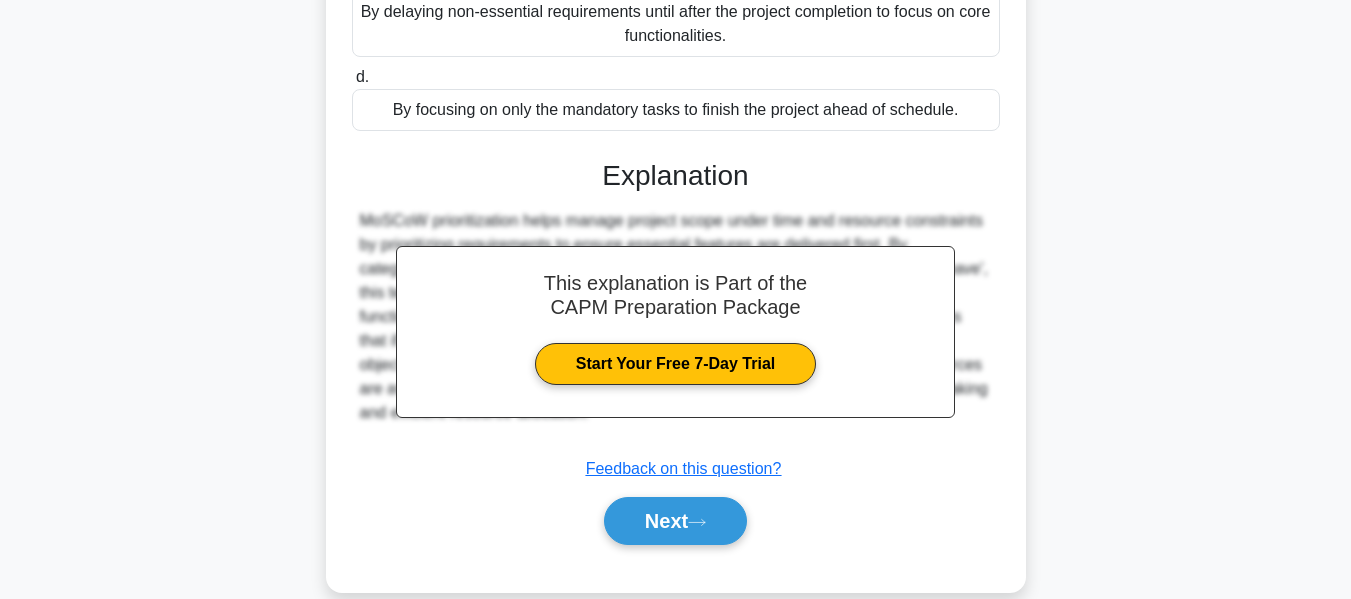scroll, scrollTop: 481, scrollLeft: 0, axis: vertical 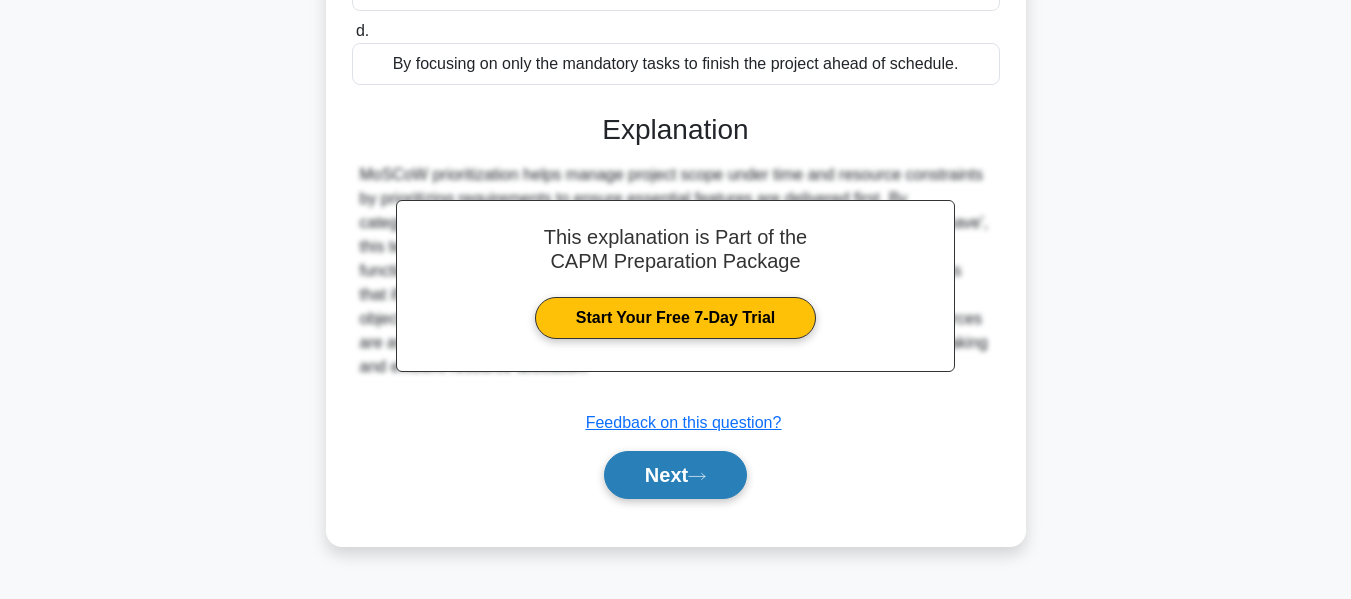 click on "Next" at bounding box center [675, 475] 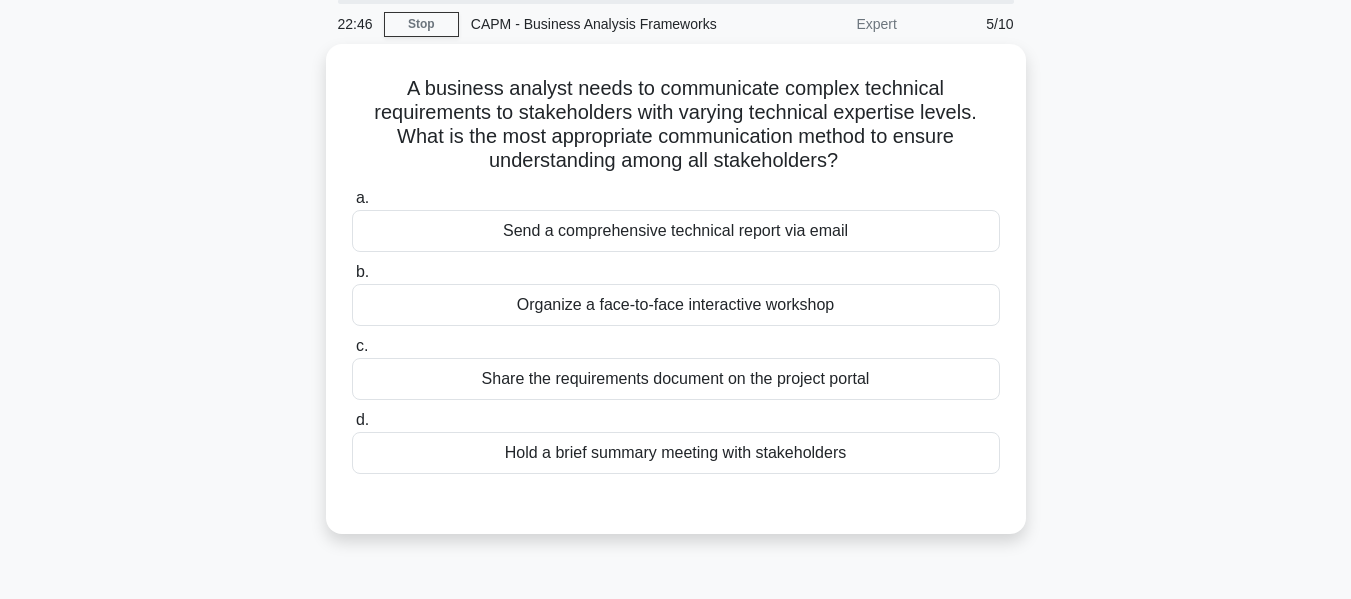 scroll, scrollTop: 70, scrollLeft: 0, axis: vertical 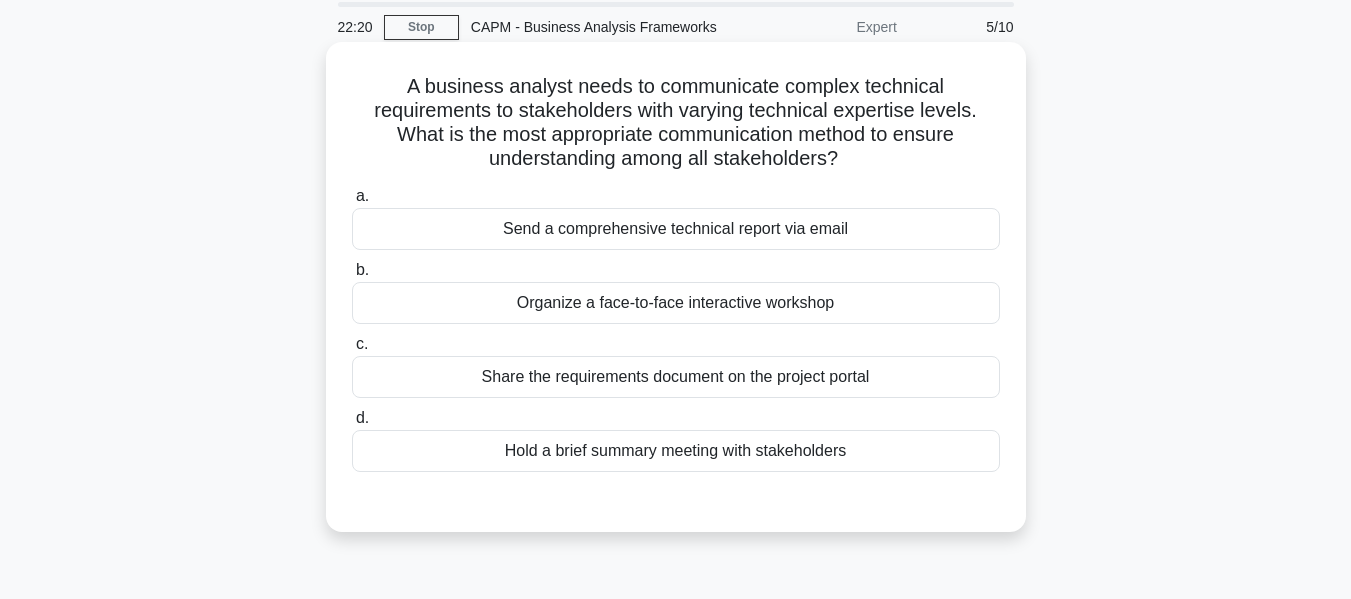 click on "Organize a face-to-face interactive workshop" at bounding box center (676, 303) 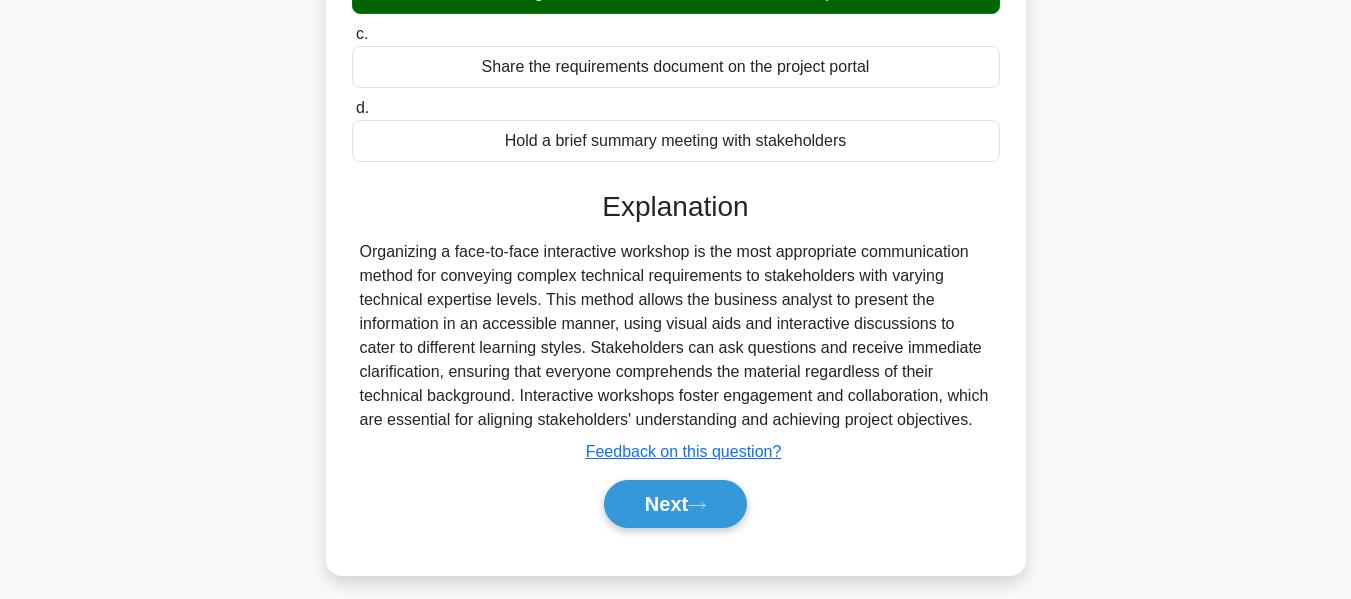 scroll, scrollTop: 386, scrollLeft: 0, axis: vertical 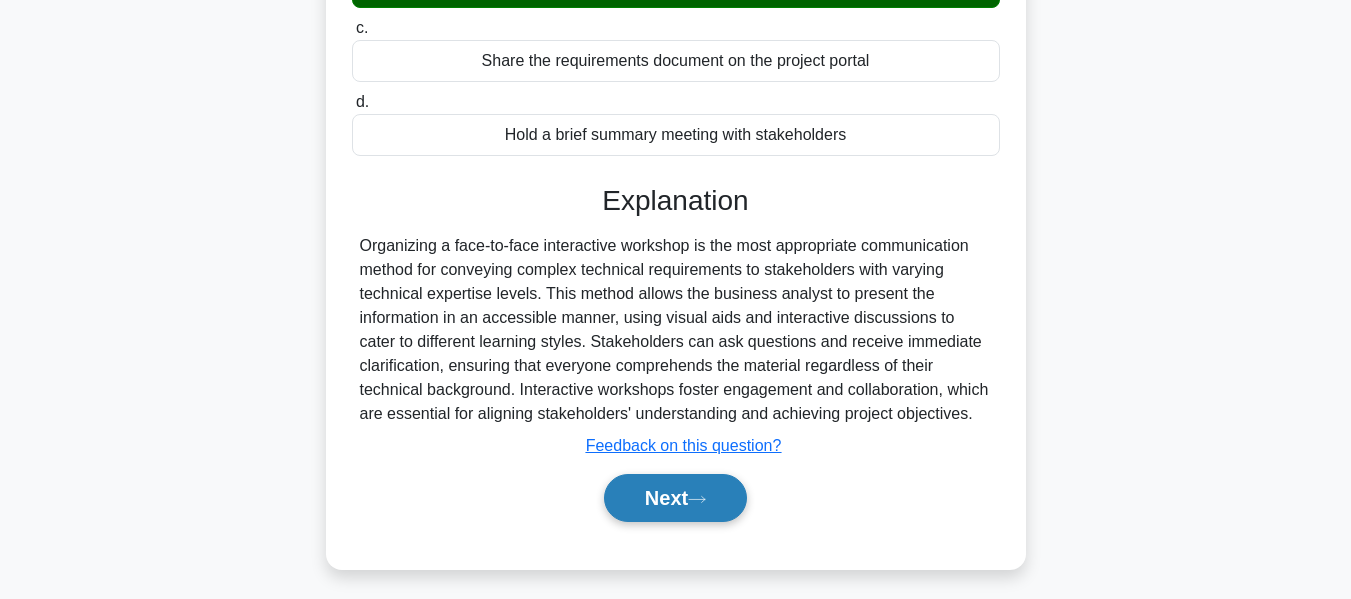 click on "Next" at bounding box center [675, 498] 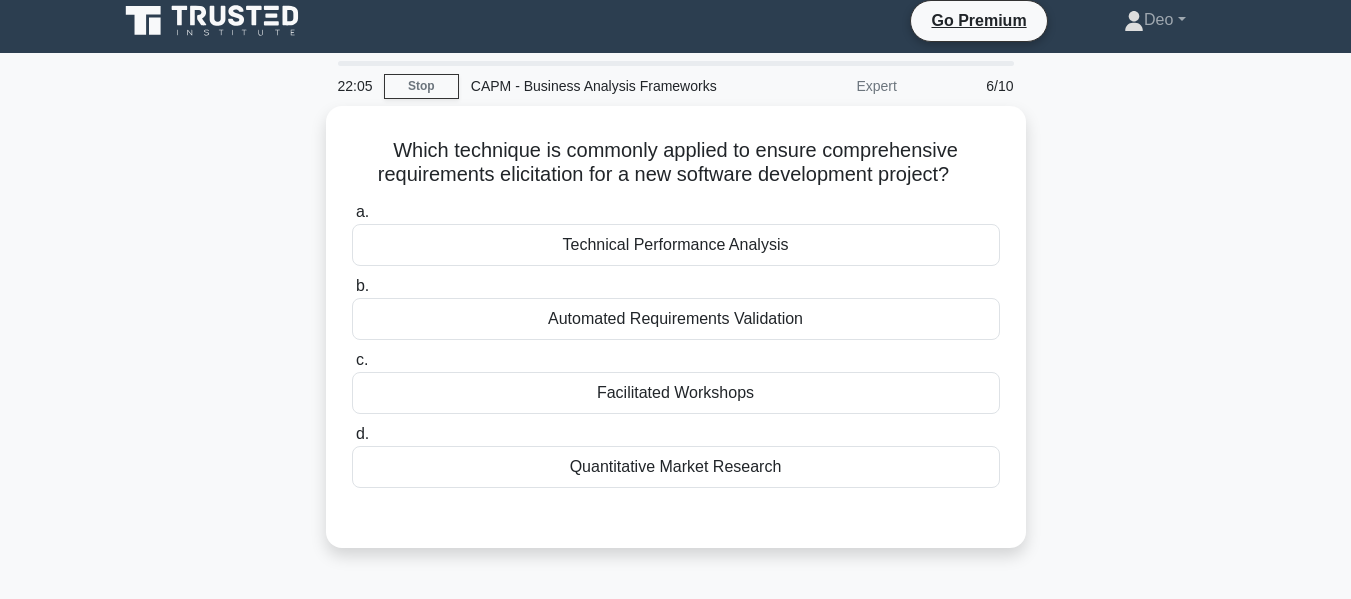 scroll, scrollTop: 9, scrollLeft: 0, axis: vertical 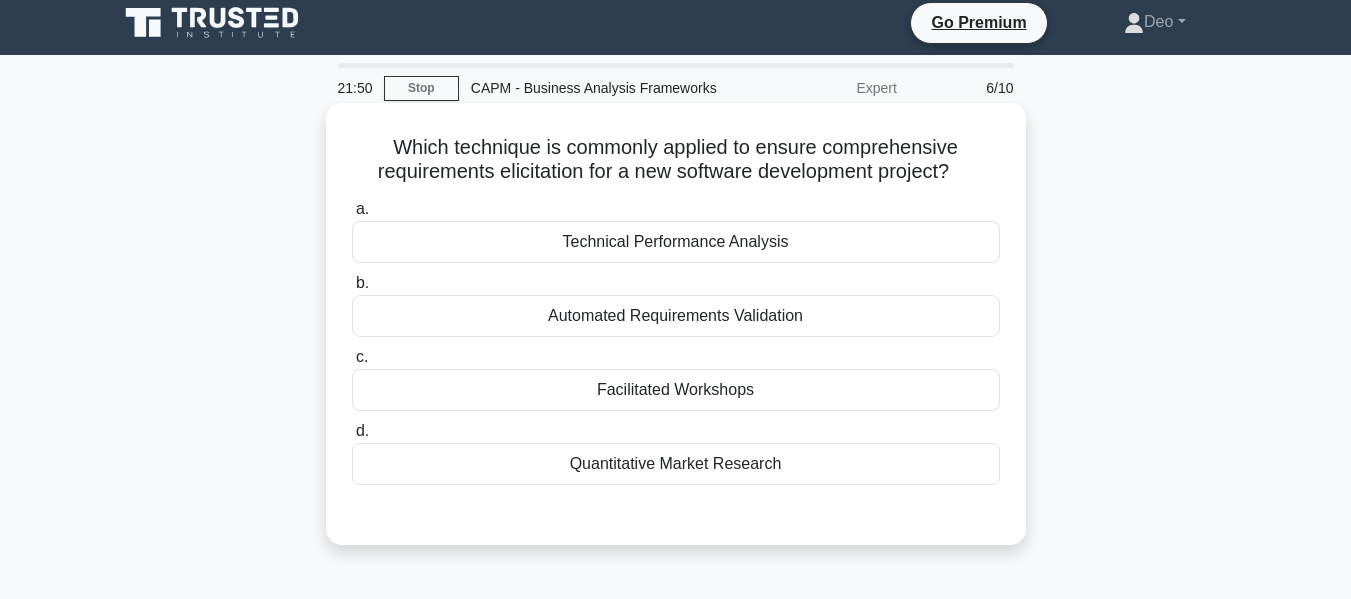 click on "Facilitated Workshops" at bounding box center [676, 390] 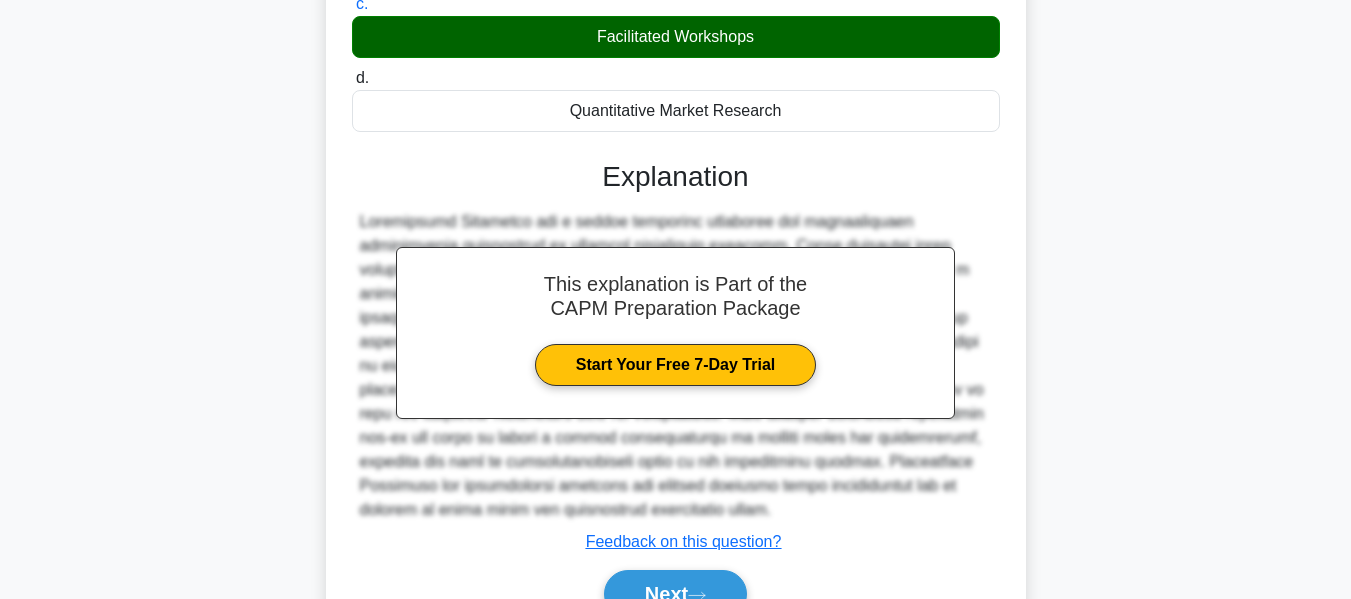 scroll, scrollTop: 481, scrollLeft: 0, axis: vertical 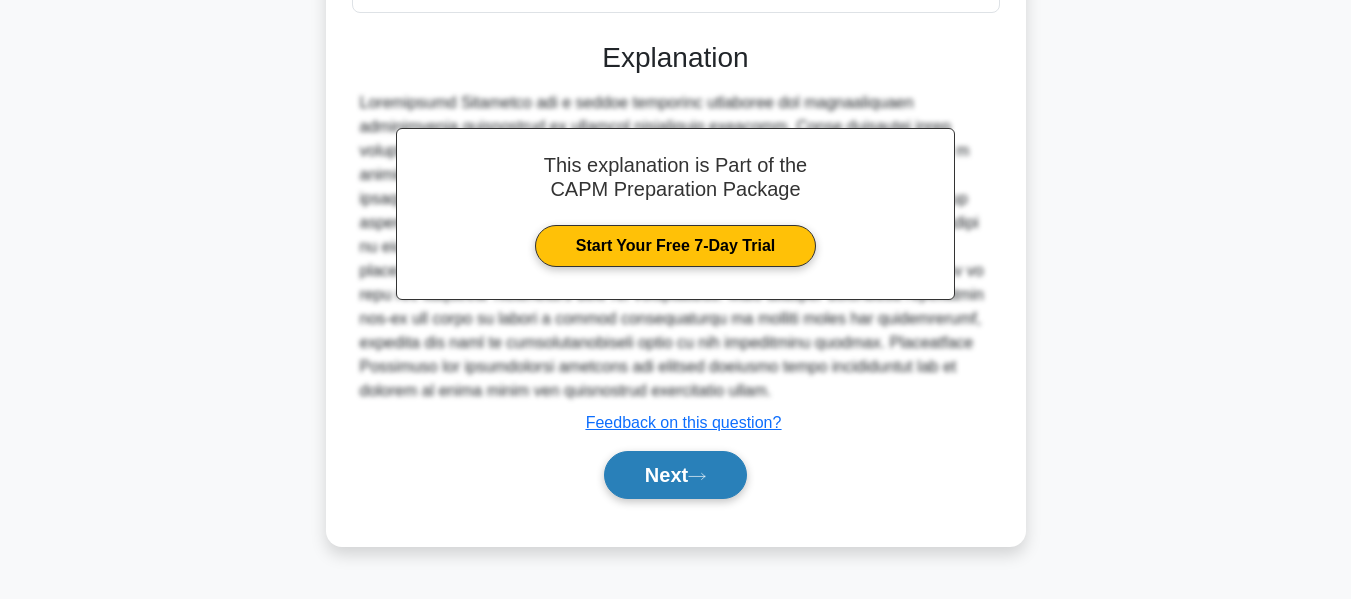 click on "Next" at bounding box center [675, 475] 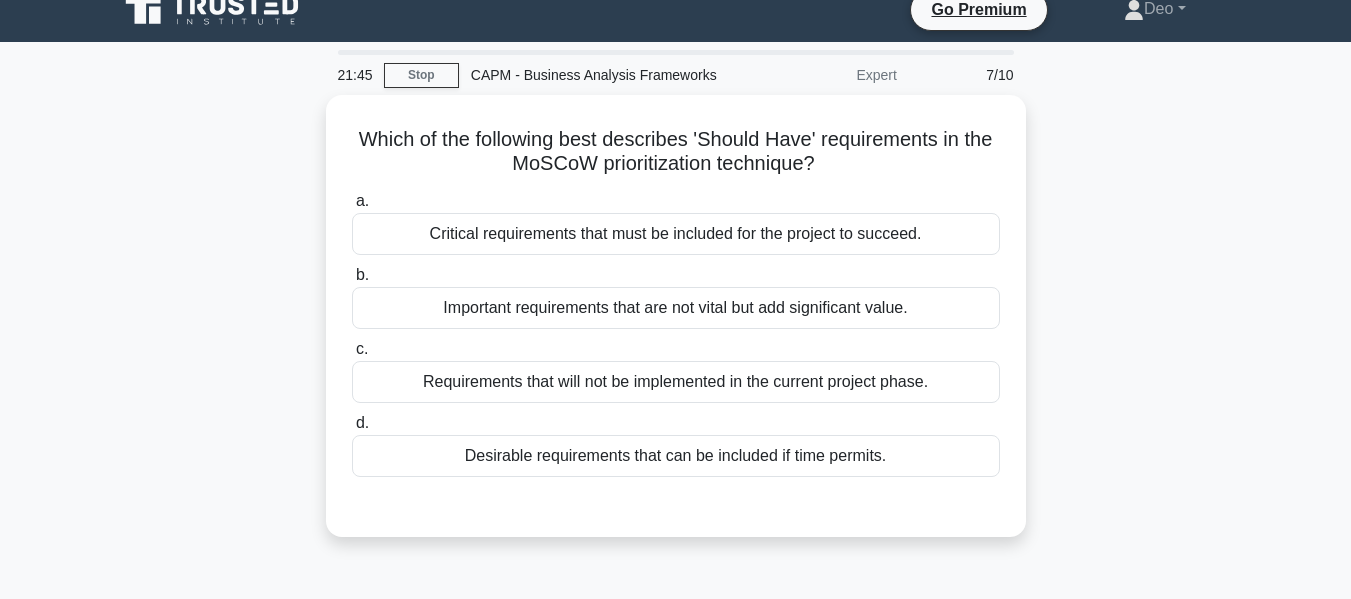 scroll, scrollTop: 20, scrollLeft: 0, axis: vertical 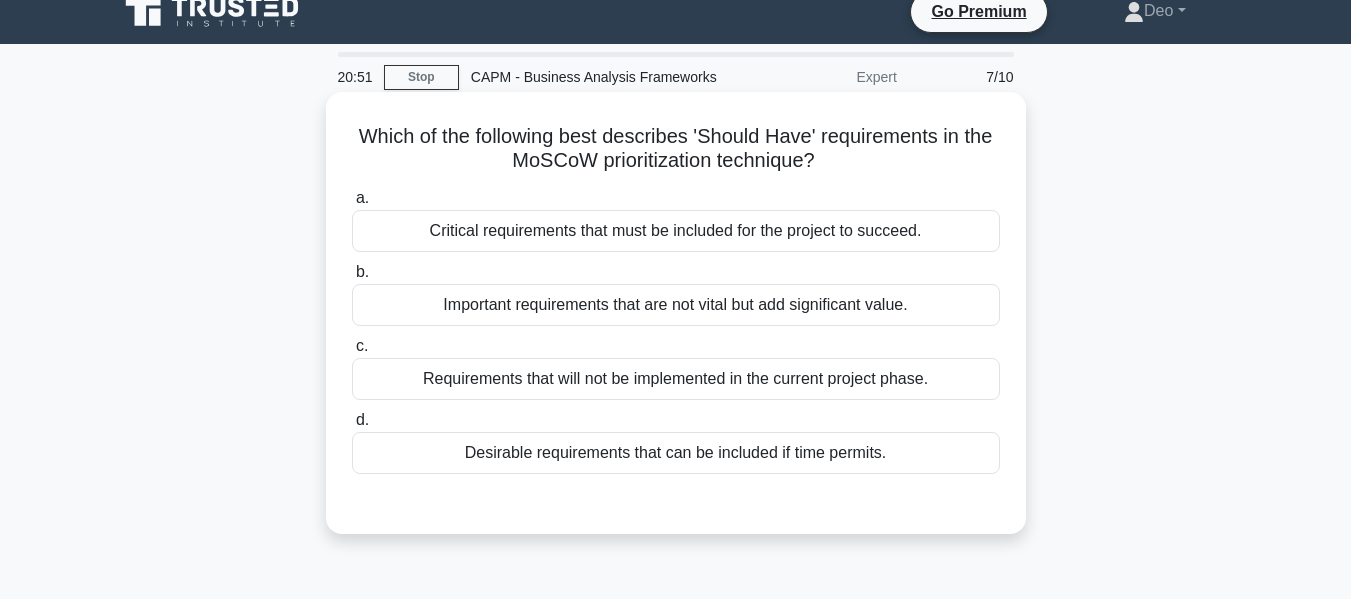 click on "Important requirements that are not vital but add significant value." at bounding box center [676, 305] 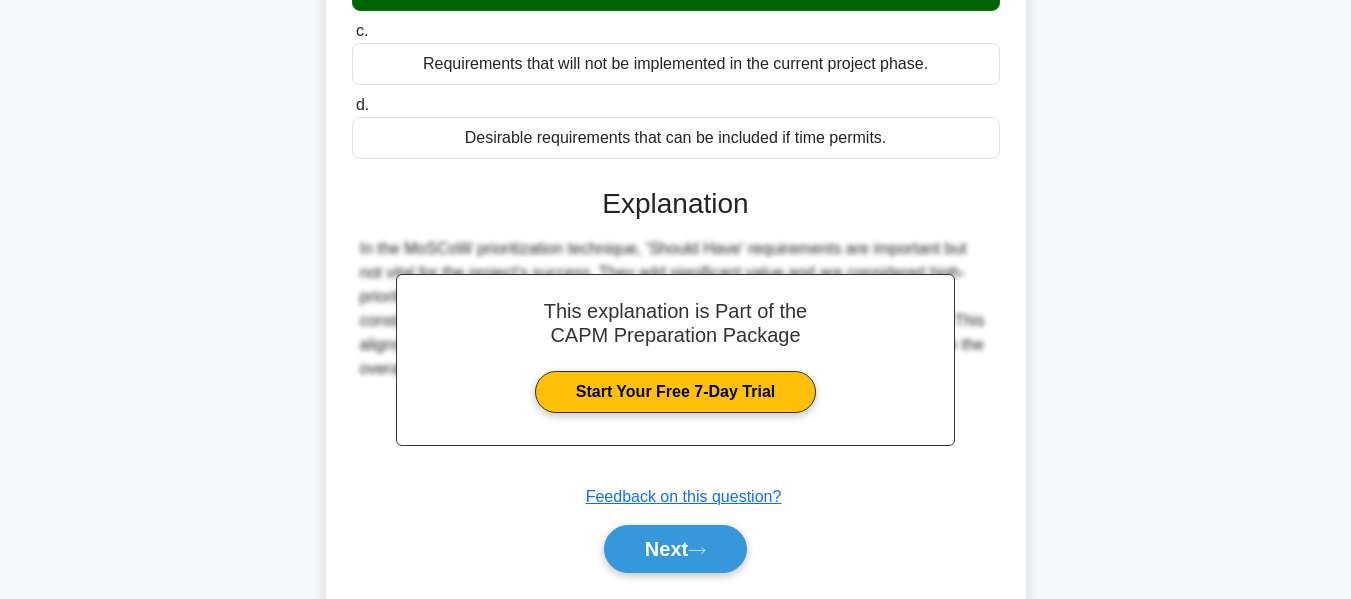 scroll, scrollTop: 481, scrollLeft: 0, axis: vertical 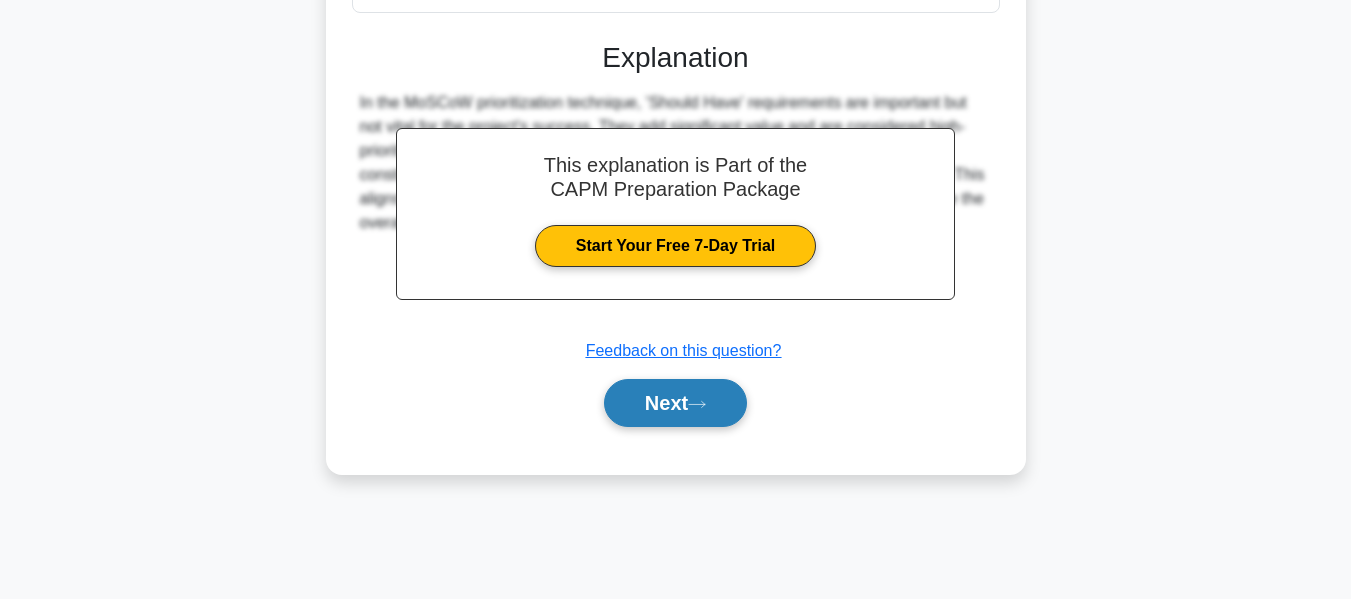 click on "Next" at bounding box center (675, 403) 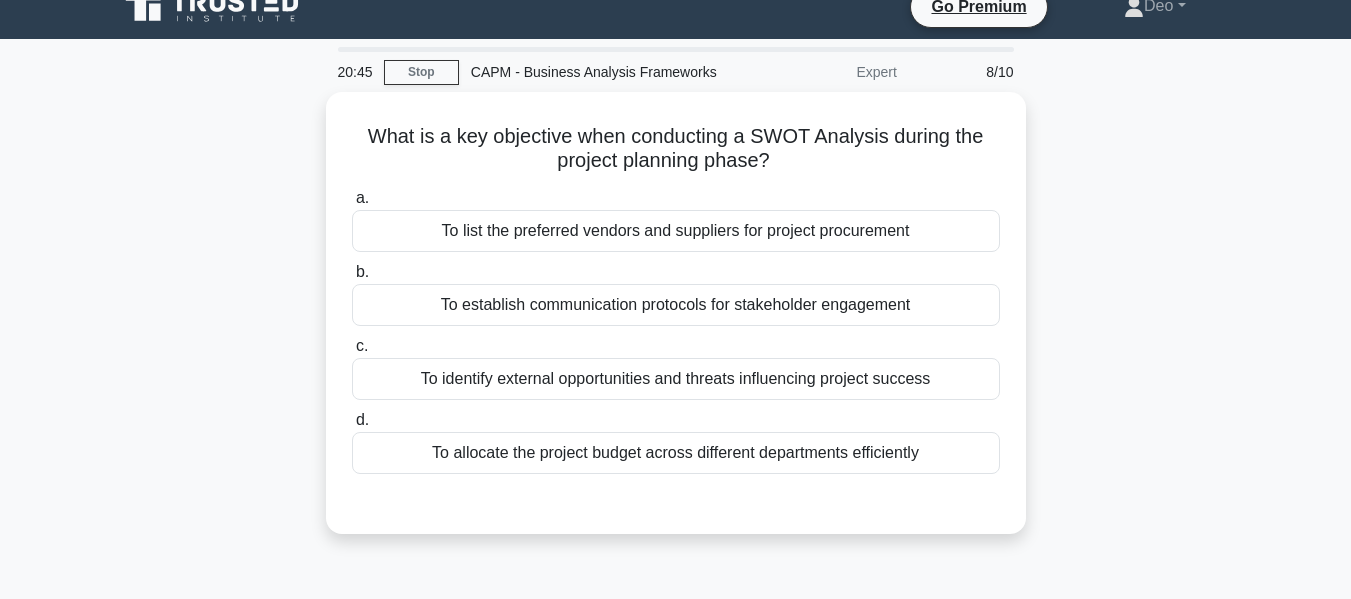 scroll, scrollTop: 0, scrollLeft: 0, axis: both 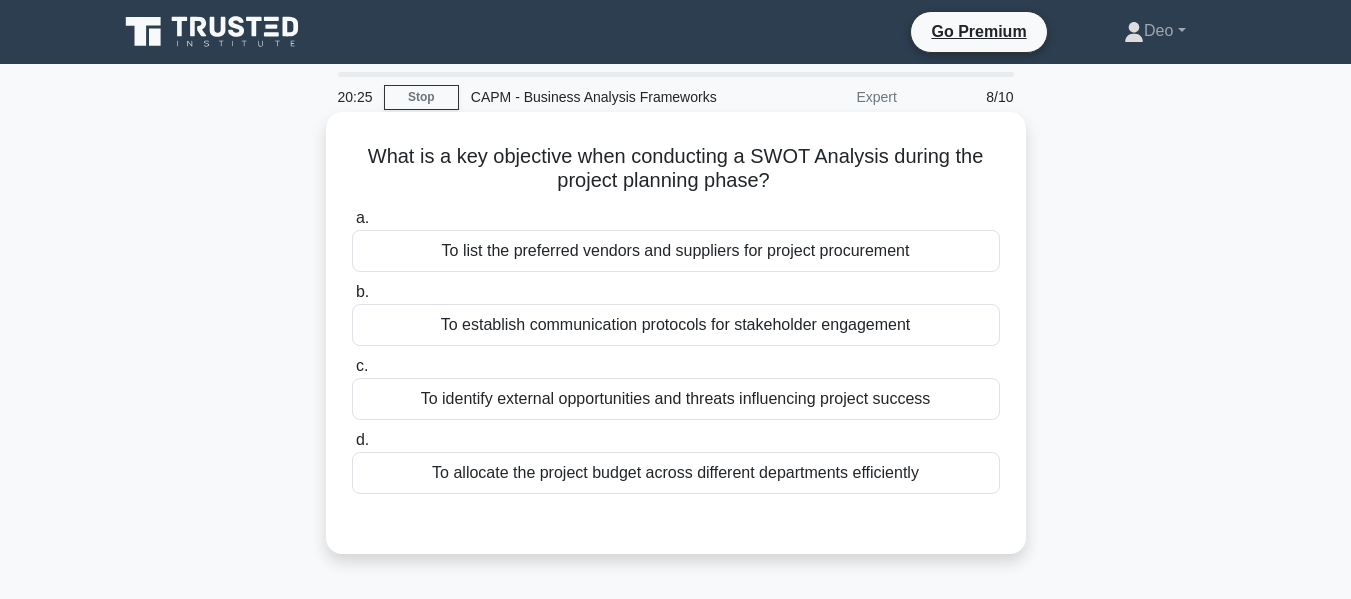 click on "To identify external opportunities and threats influencing project success" at bounding box center (676, 399) 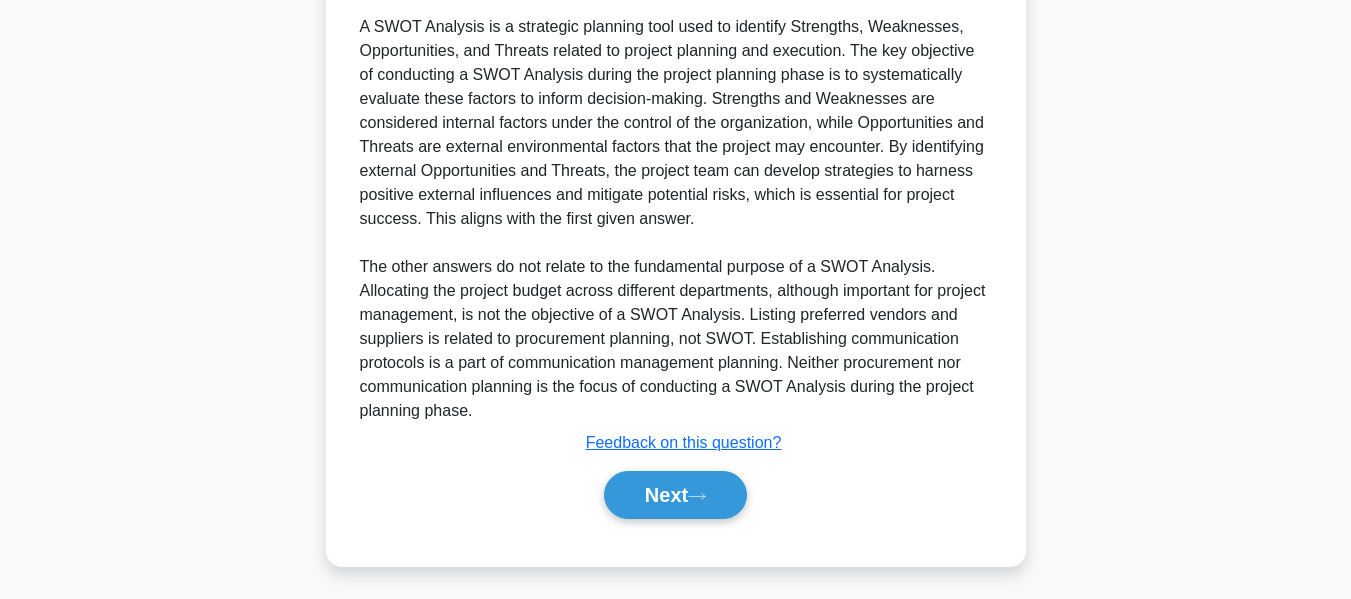 scroll, scrollTop: 563, scrollLeft: 0, axis: vertical 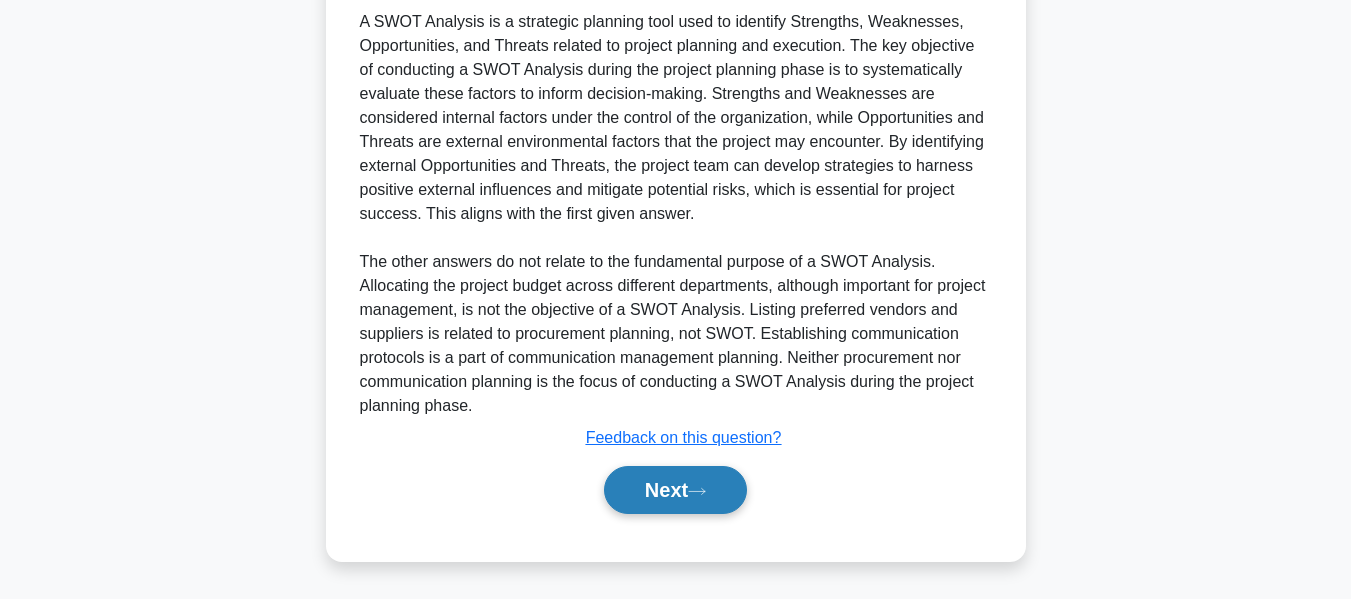 click on "Next" at bounding box center (675, 490) 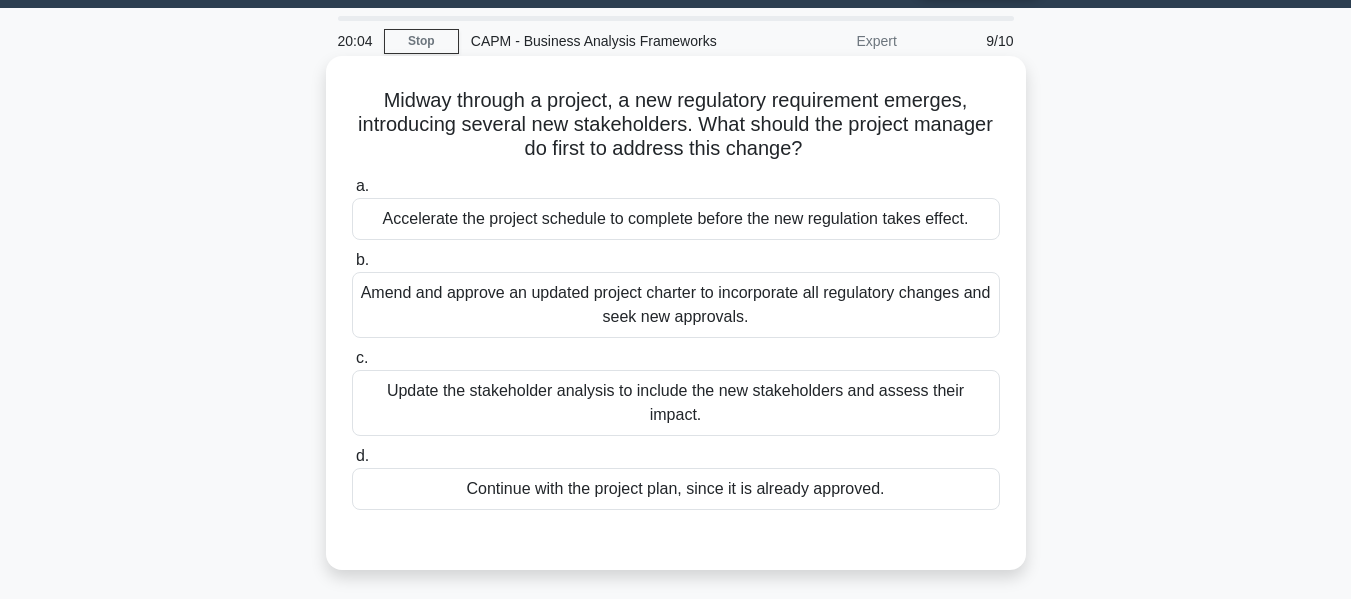 scroll, scrollTop: 57, scrollLeft: 0, axis: vertical 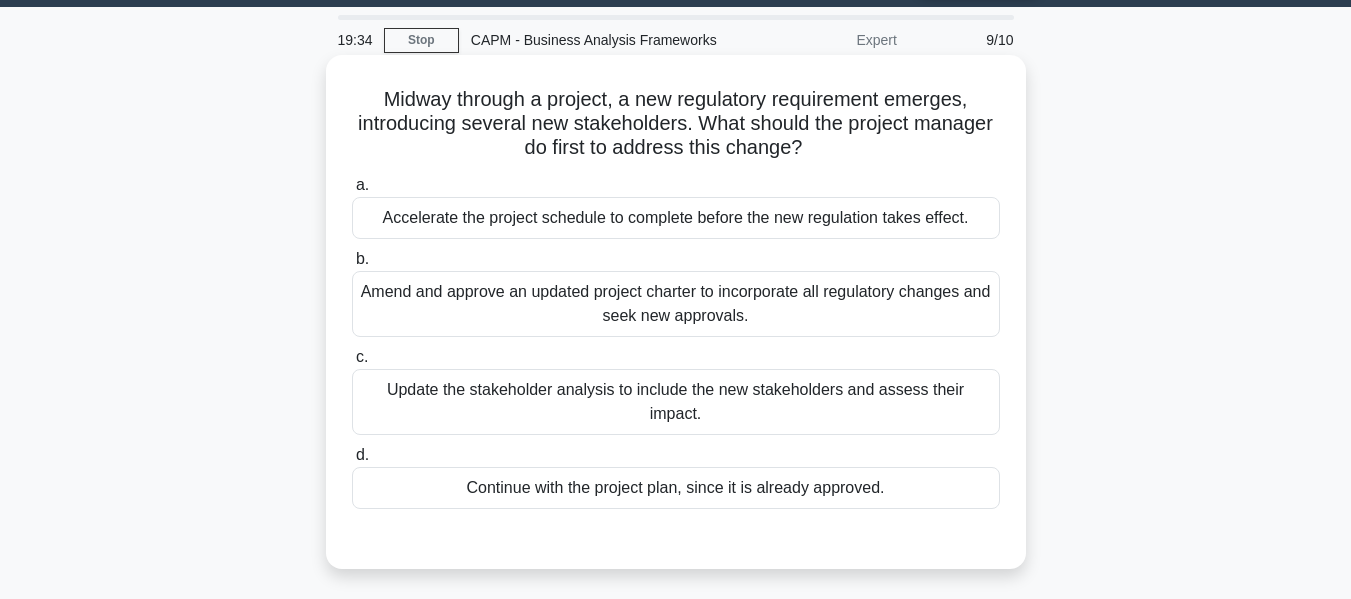 click on "Update the stakeholder analysis to include the new stakeholders and assess their impact." at bounding box center (676, 402) 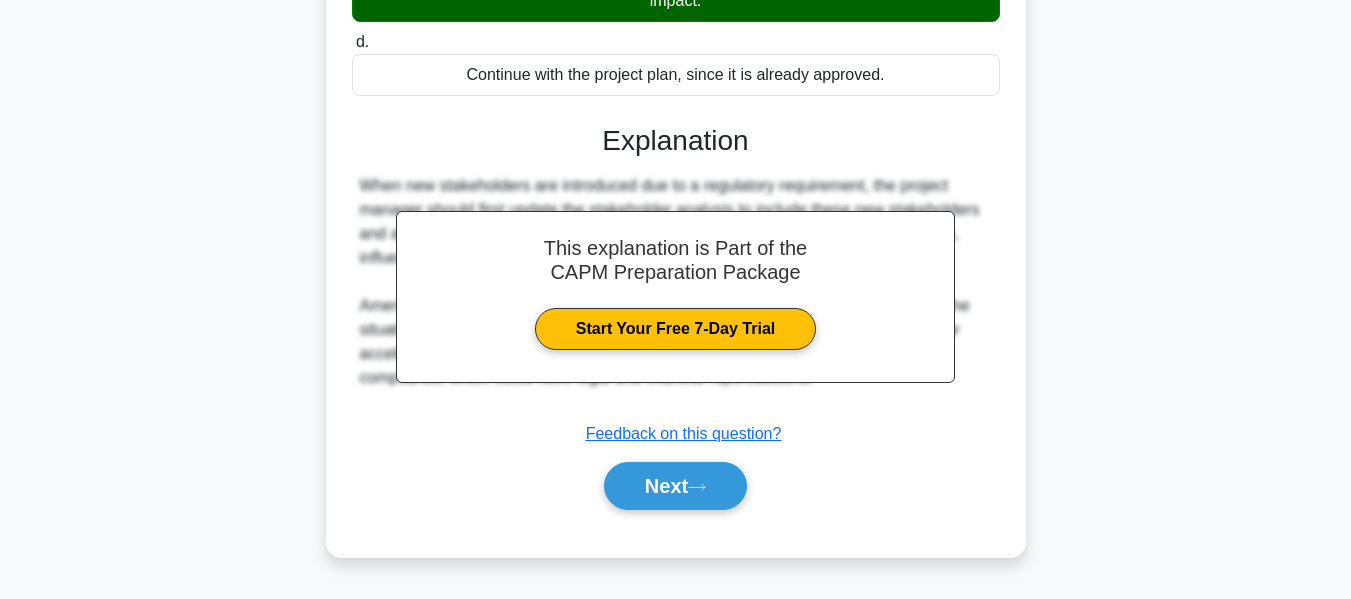 scroll, scrollTop: 481, scrollLeft: 0, axis: vertical 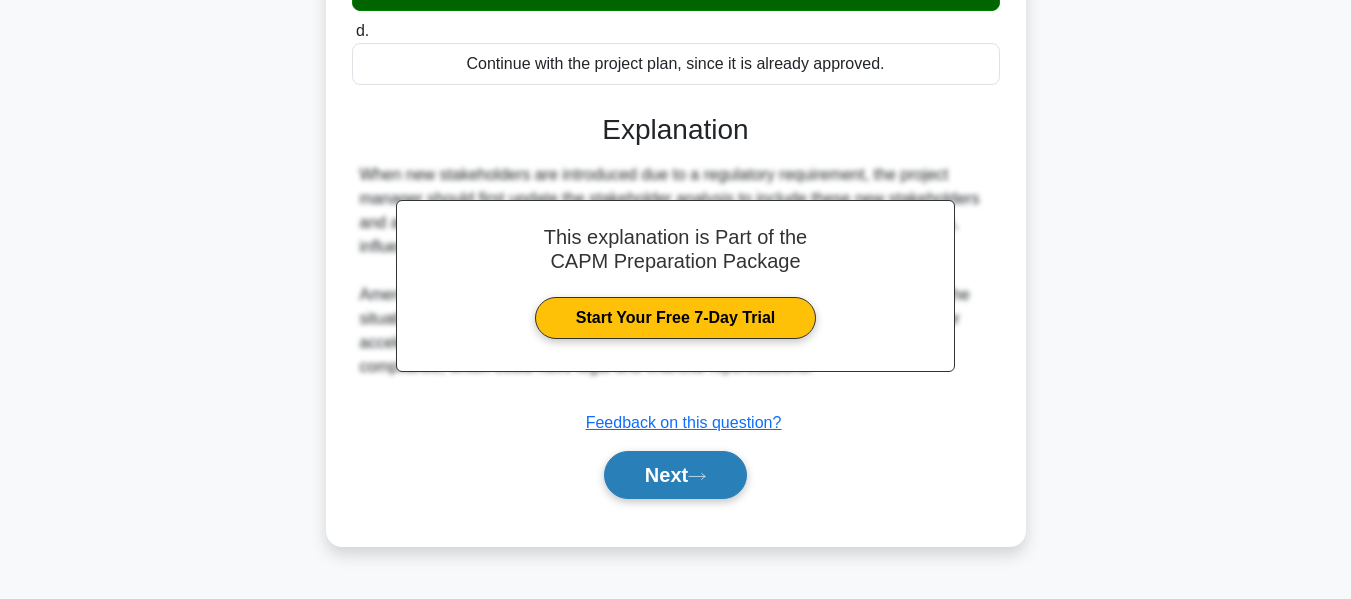 click on "Next" at bounding box center [675, 475] 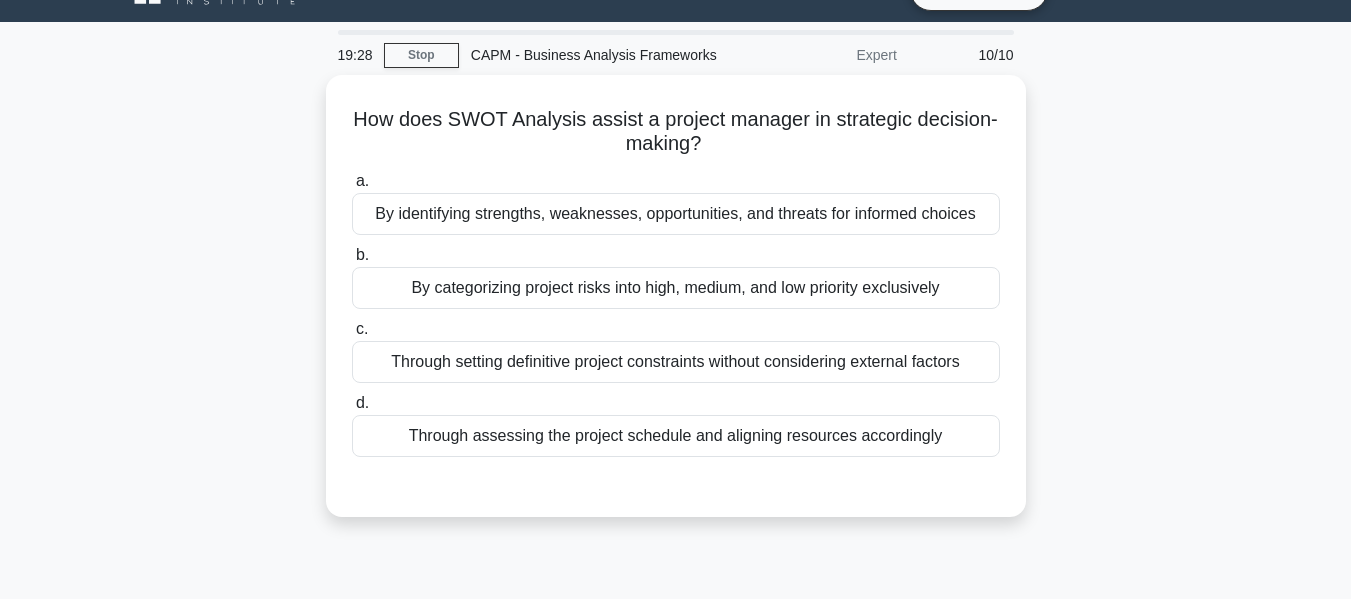 scroll, scrollTop: 0, scrollLeft: 0, axis: both 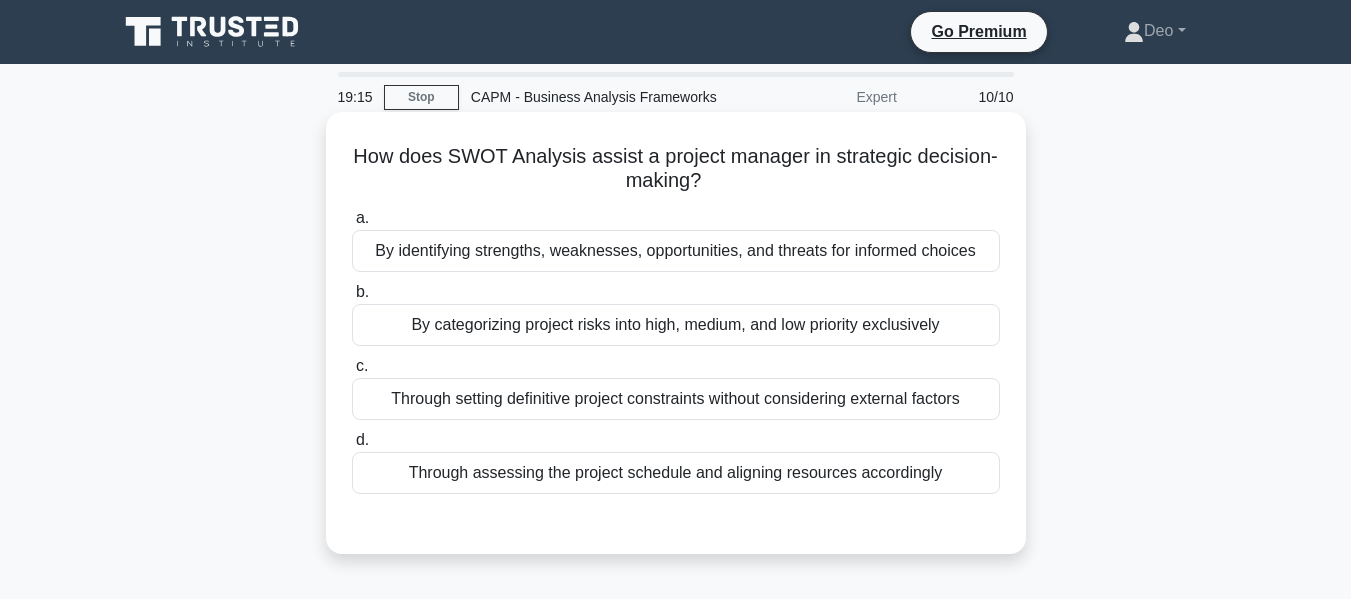 click on "By identifying strengths, weaknesses, opportunities, and threats for informed choices" at bounding box center (676, 251) 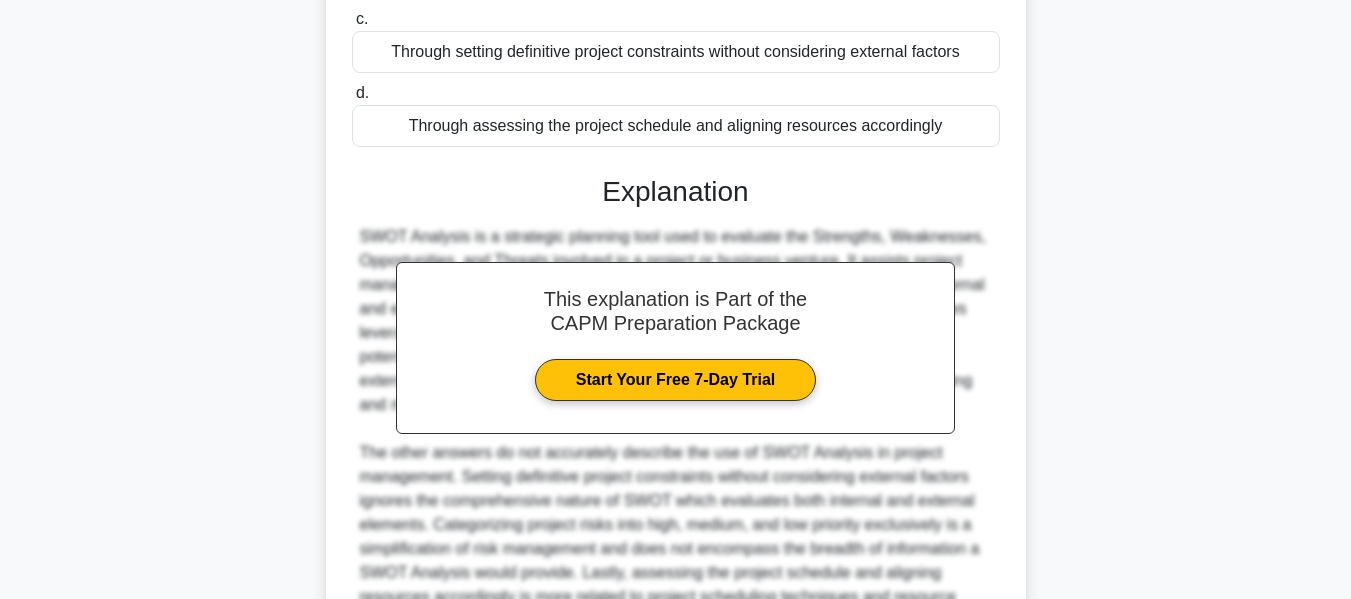 scroll, scrollTop: 563, scrollLeft: 0, axis: vertical 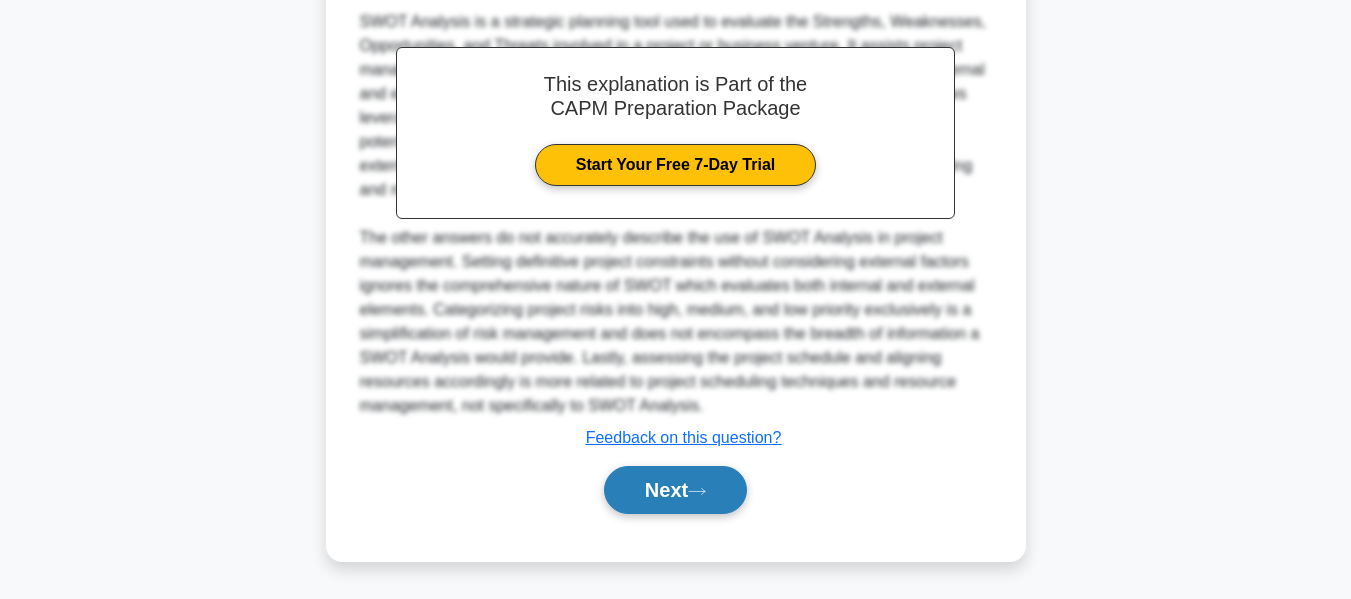 click on "Next" at bounding box center (675, 490) 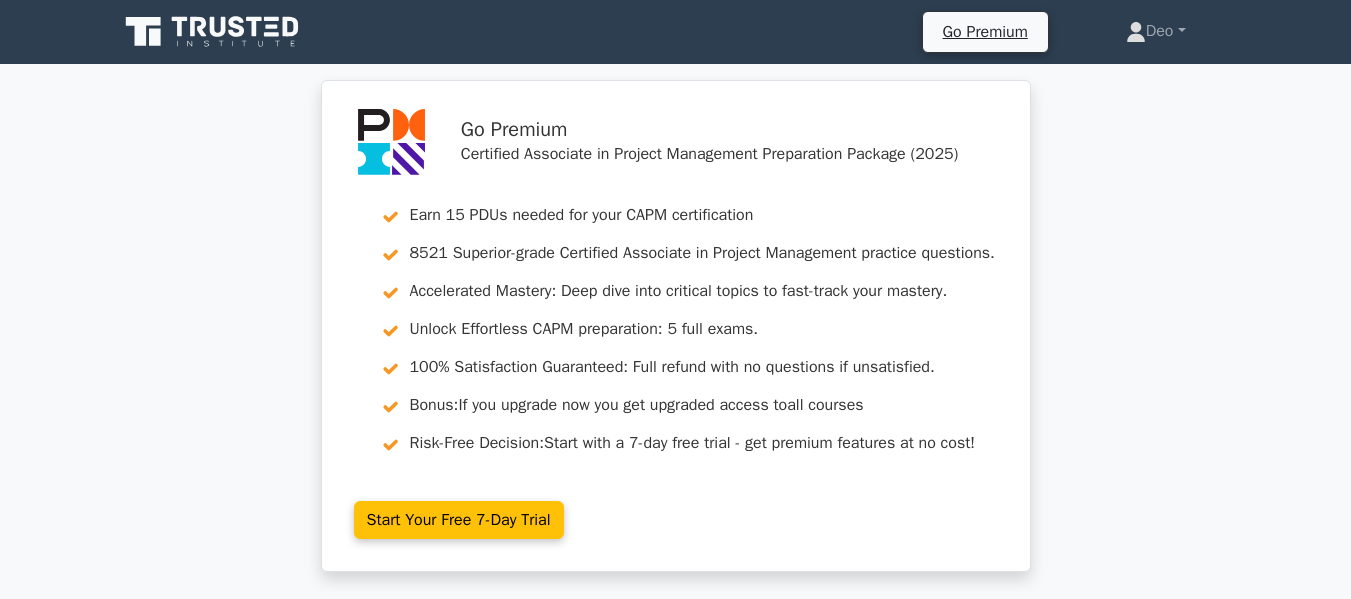 scroll, scrollTop: 373, scrollLeft: 0, axis: vertical 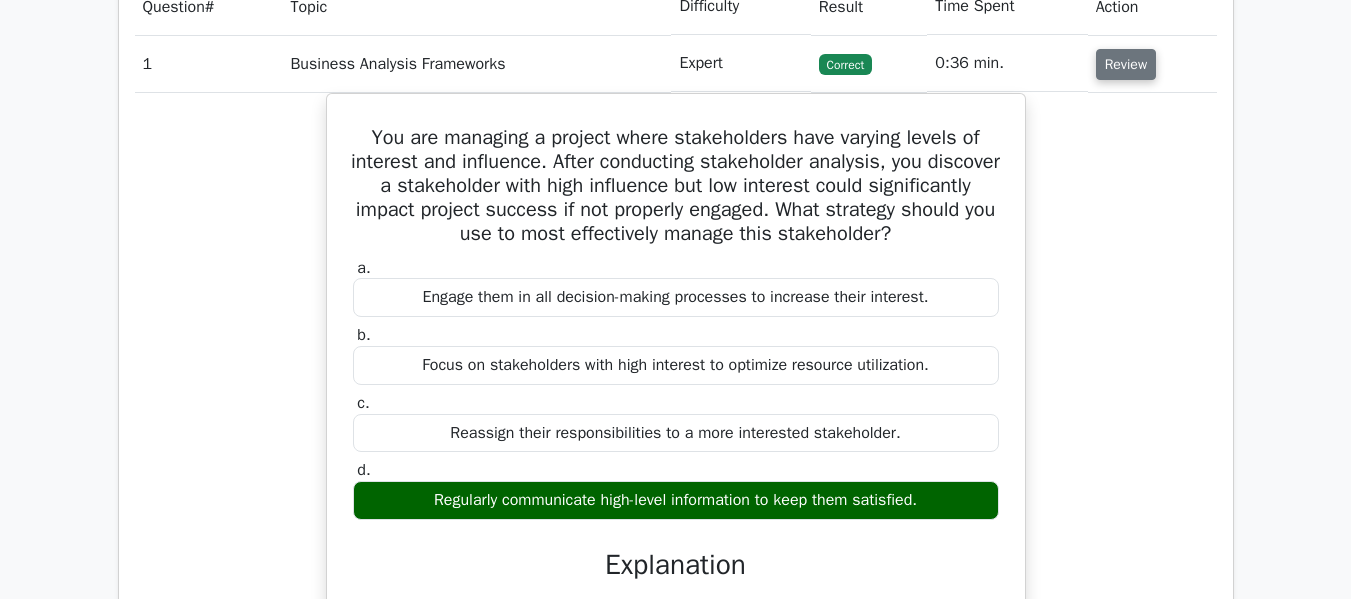 click on "Review" at bounding box center [1126, 64] 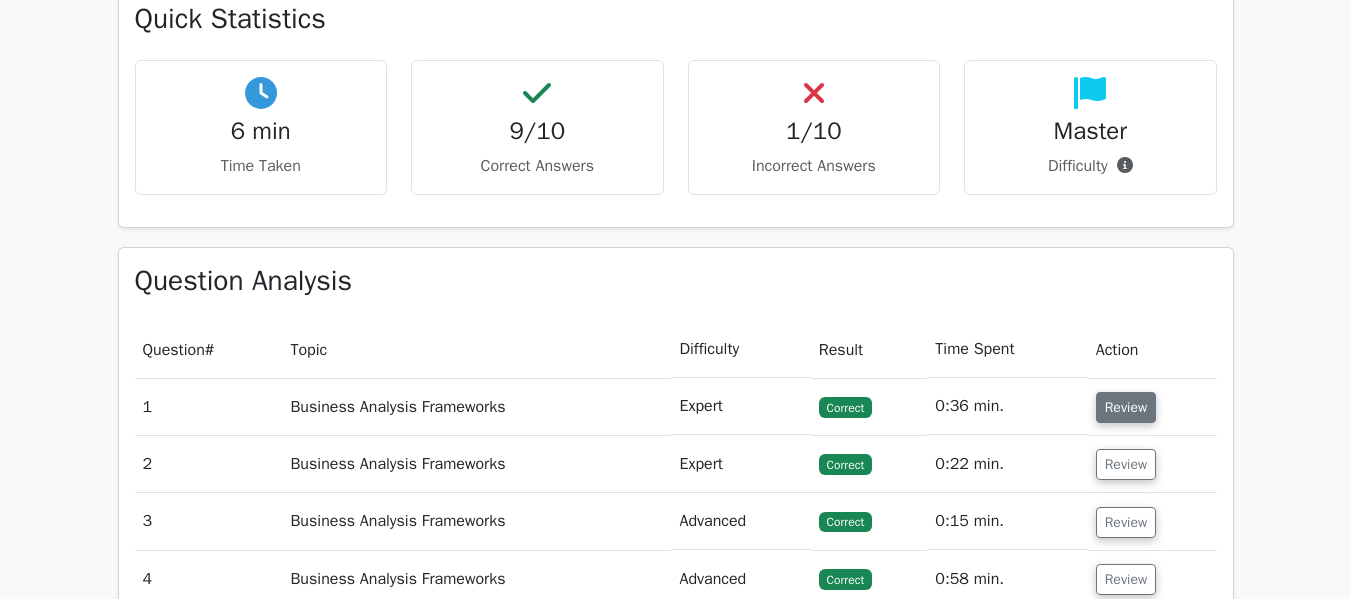 scroll, scrollTop: 1159, scrollLeft: 0, axis: vertical 